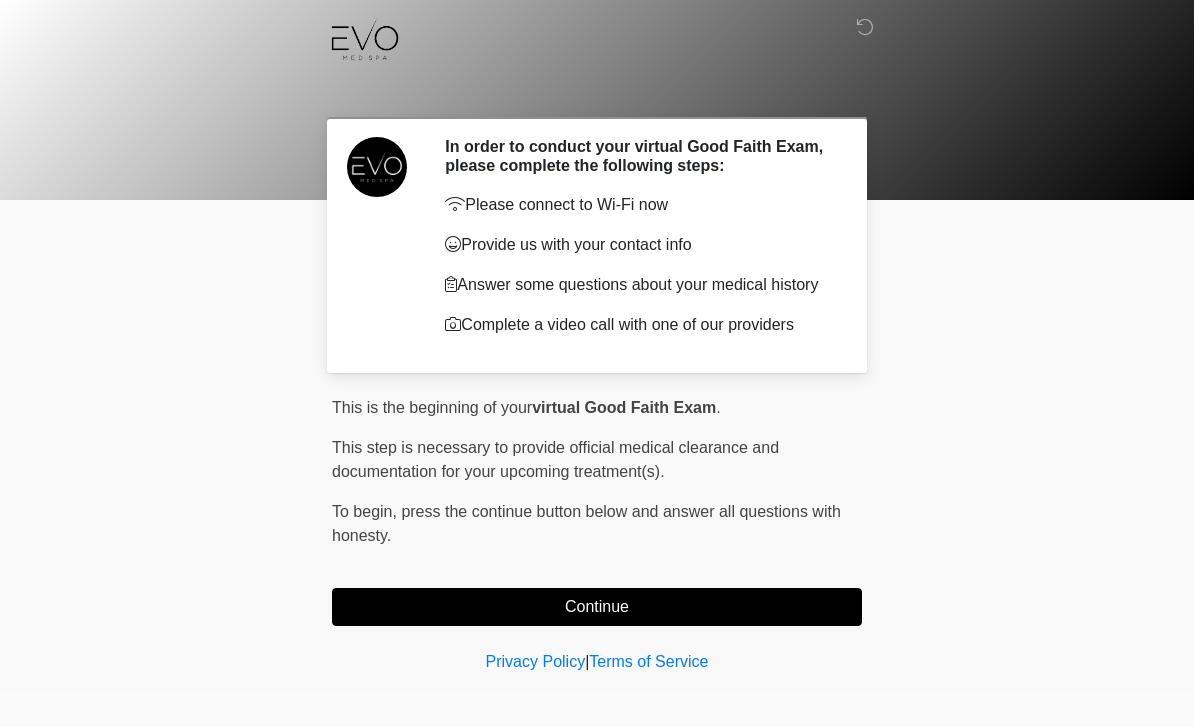 scroll, scrollTop: 14, scrollLeft: 0, axis: vertical 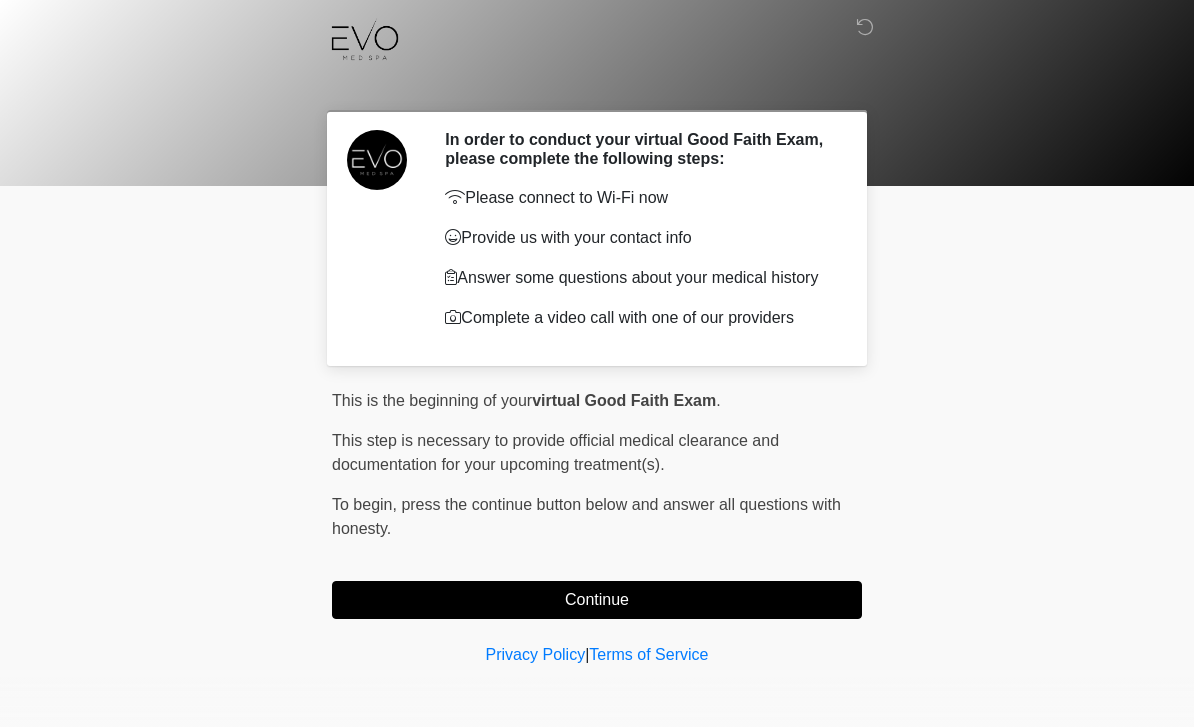 click on "Continue" at bounding box center (597, 600) 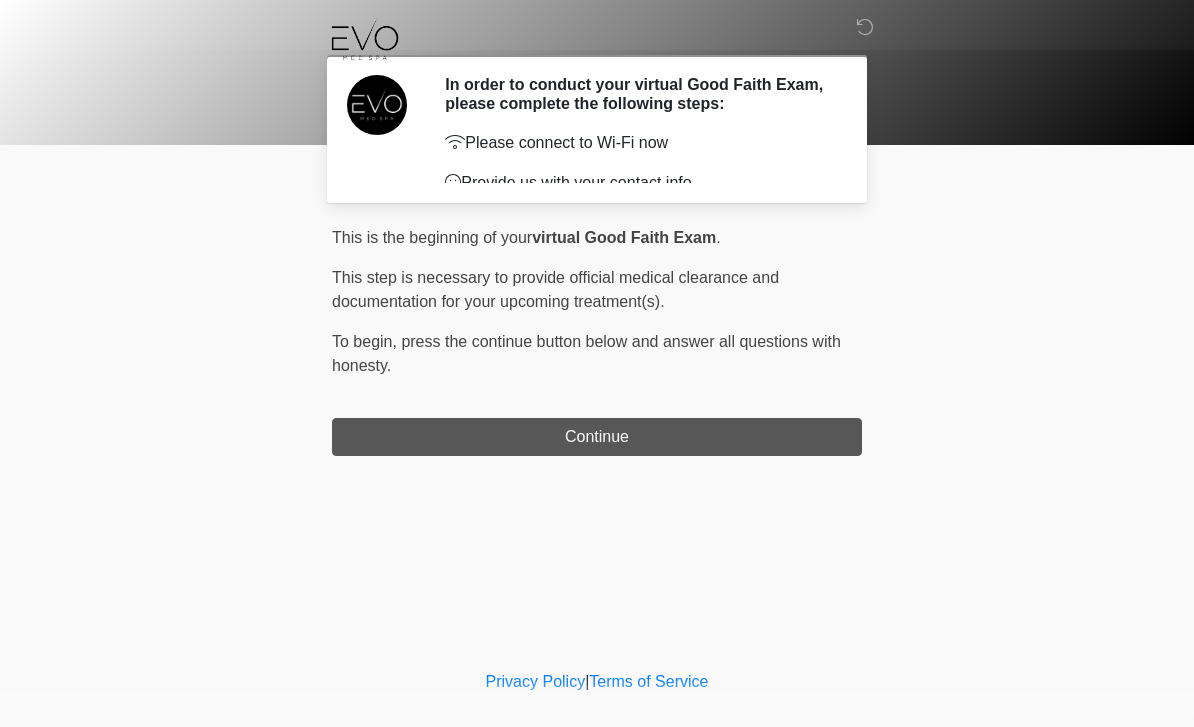 scroll, scrollTop: 0, scrollLeft: 0, axis: both 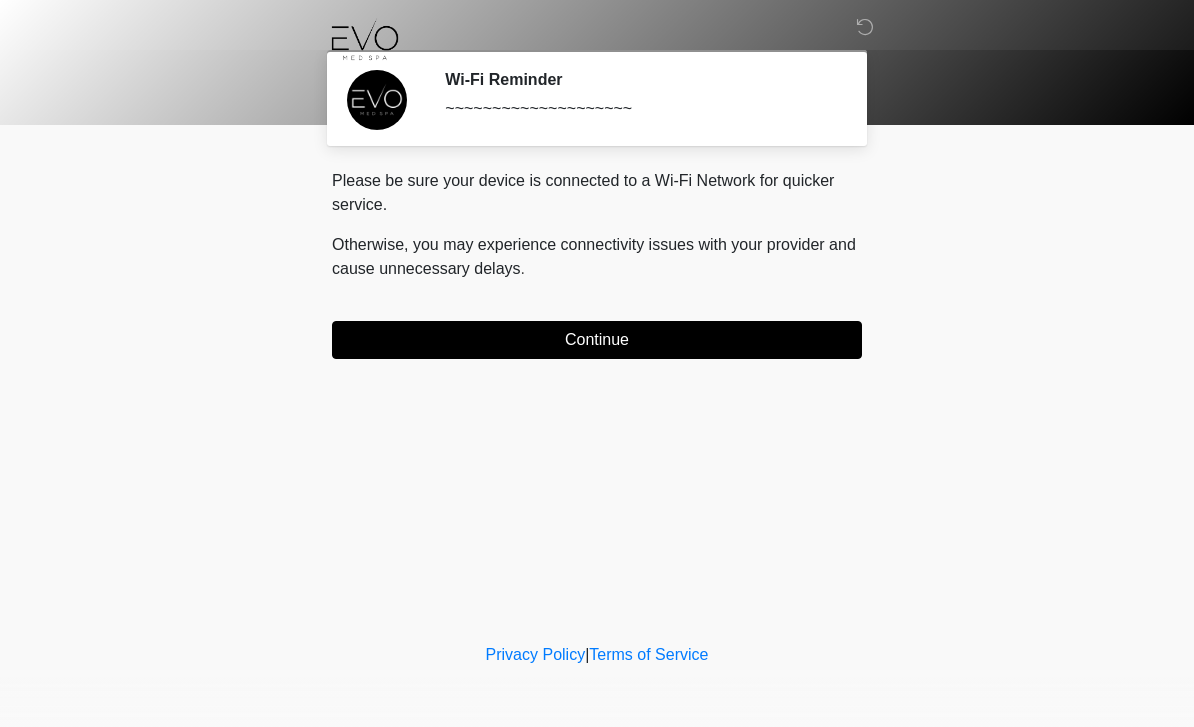 click on "Continue" at bounding box center (597, 340) 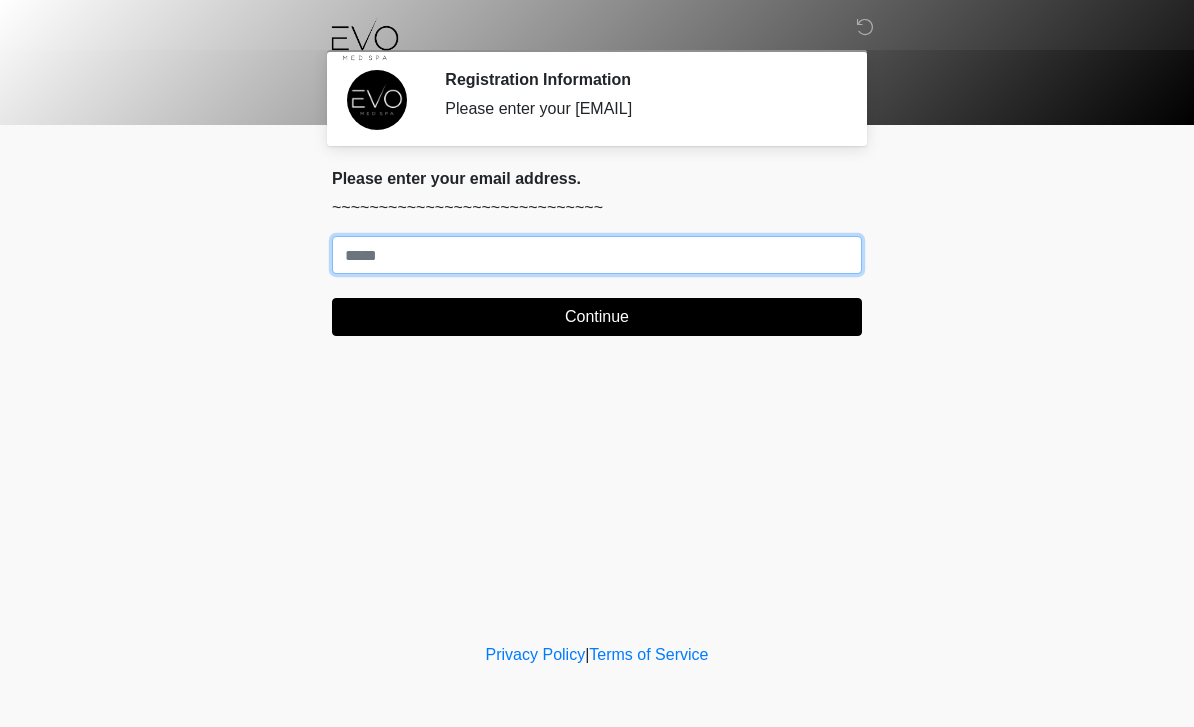 click on "Where should we email your treatment plan?" at bounding box center (597, 255) 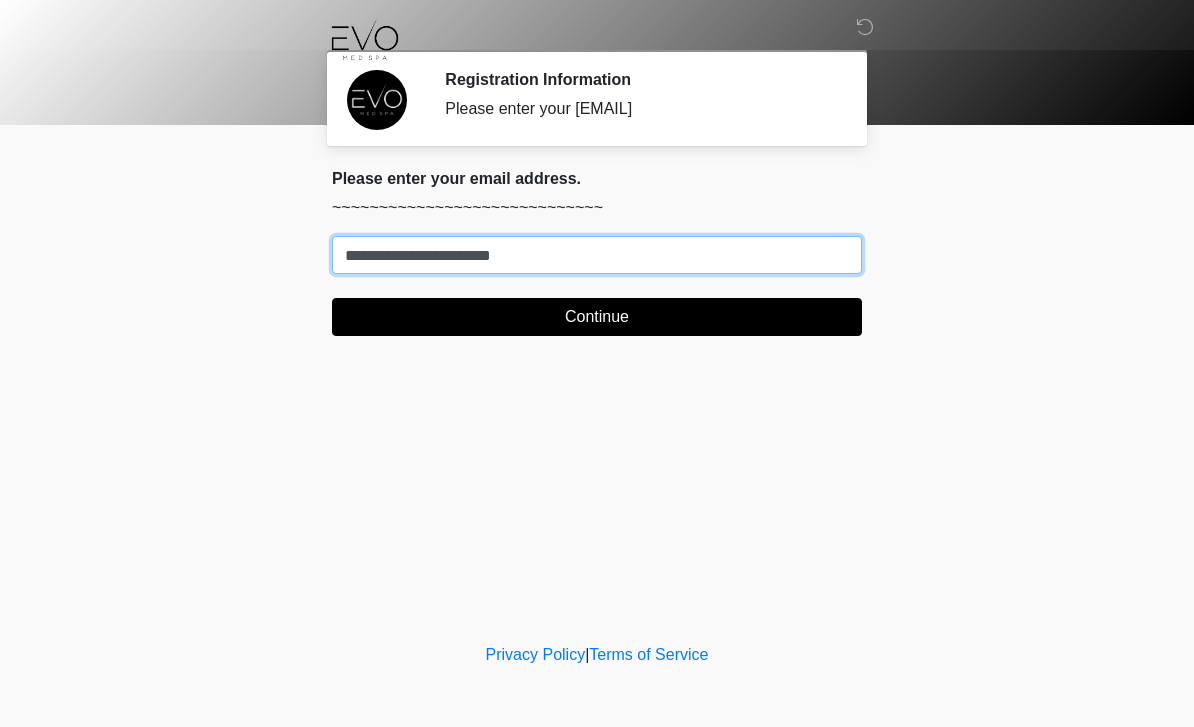 type on "**********" 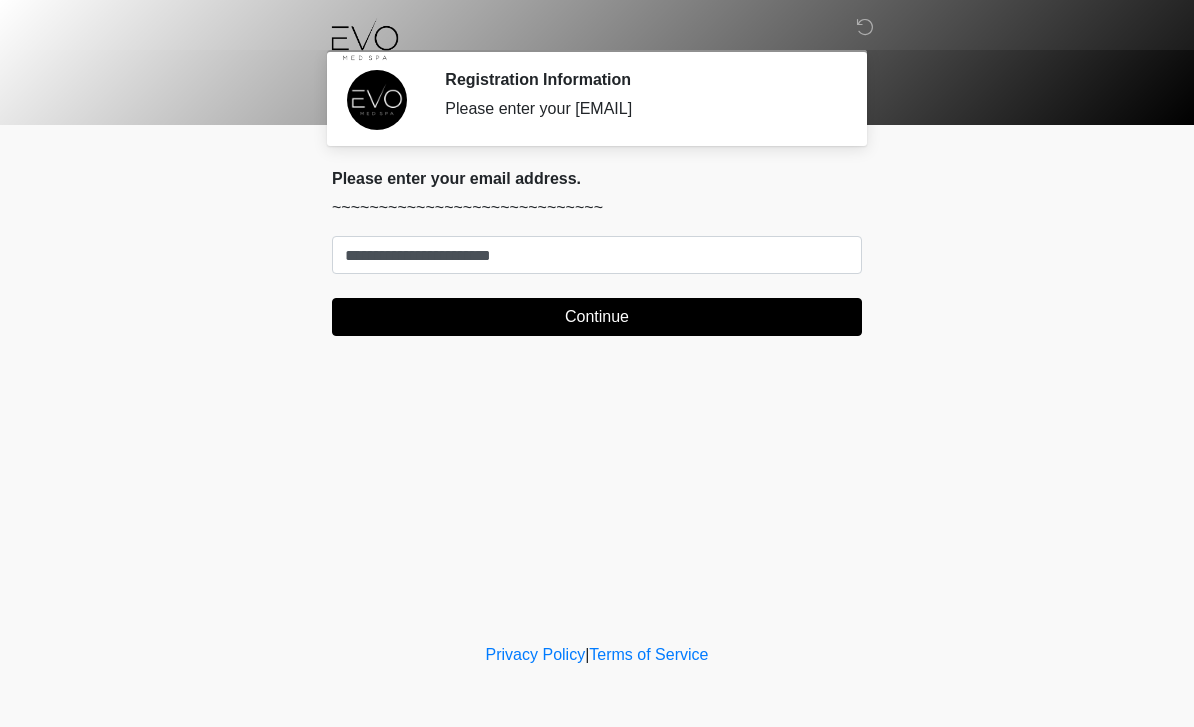 click on "Continue" at bounding box center (597, 317) 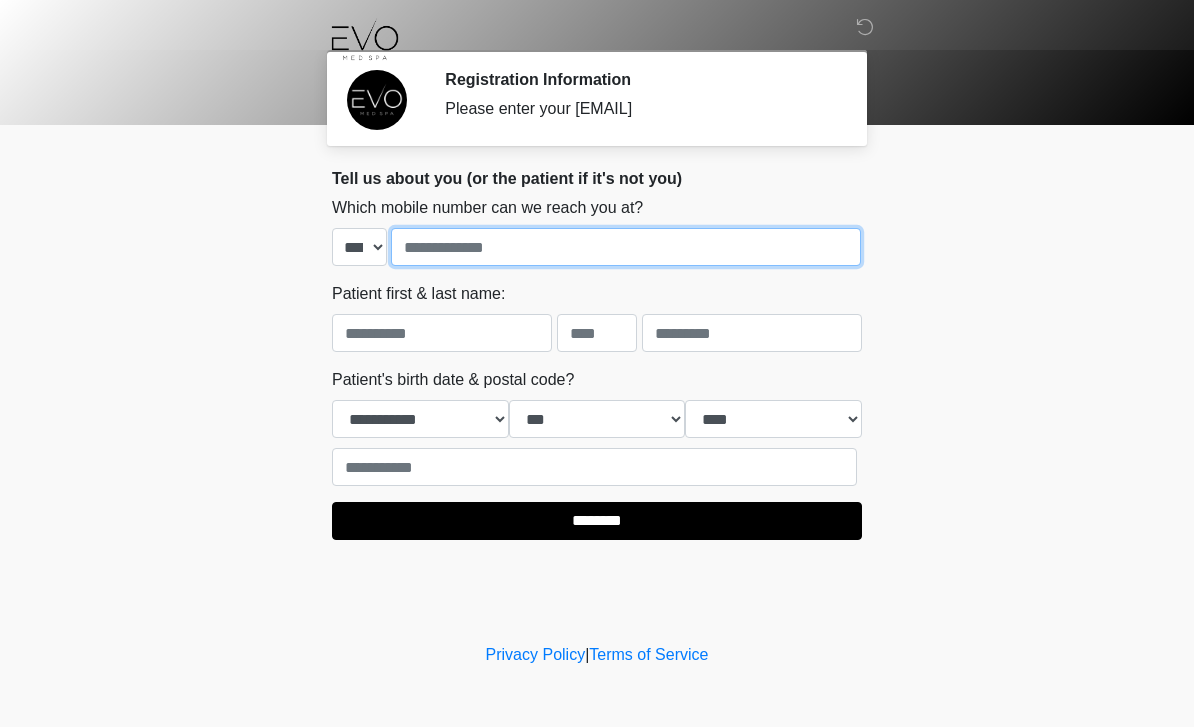 click at bounding box center [626, 247] 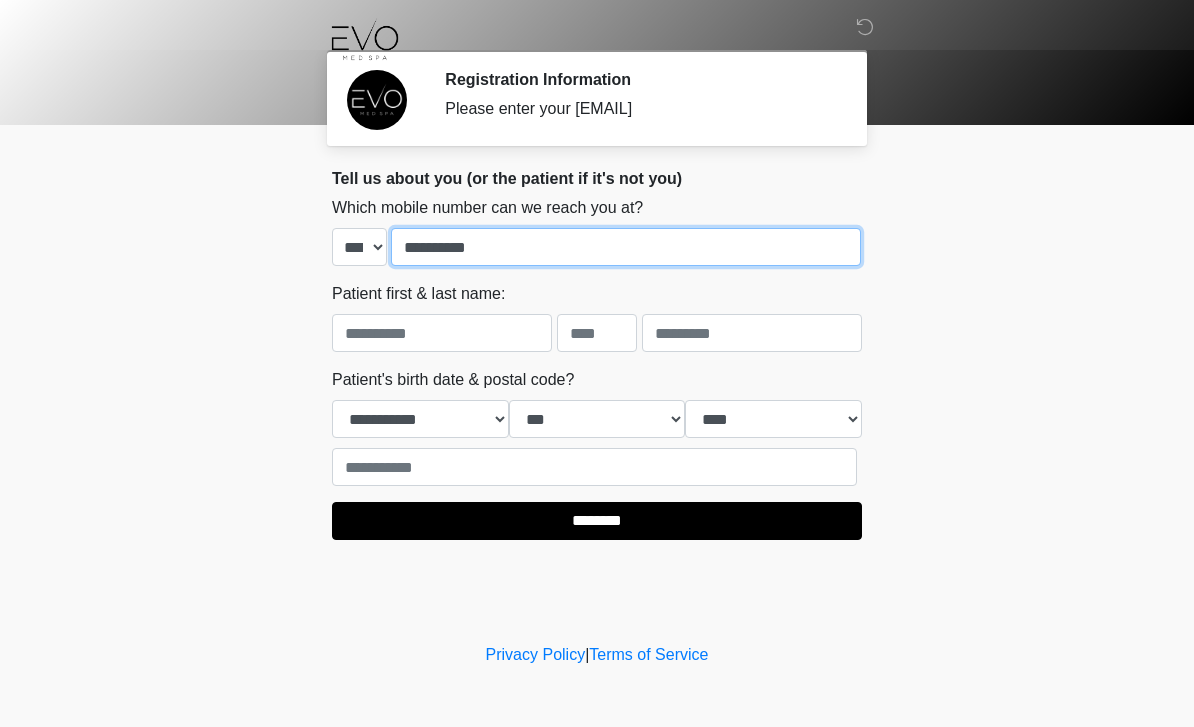 type on "**********" 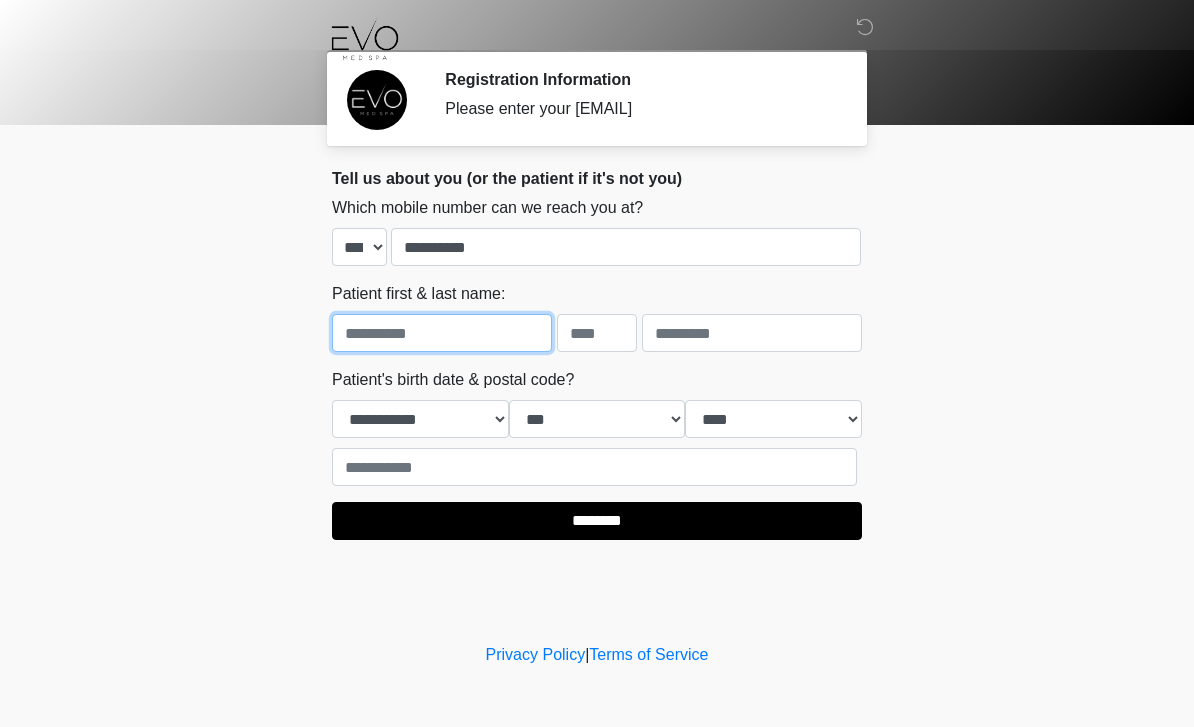 click at bounding box center [442, 333] 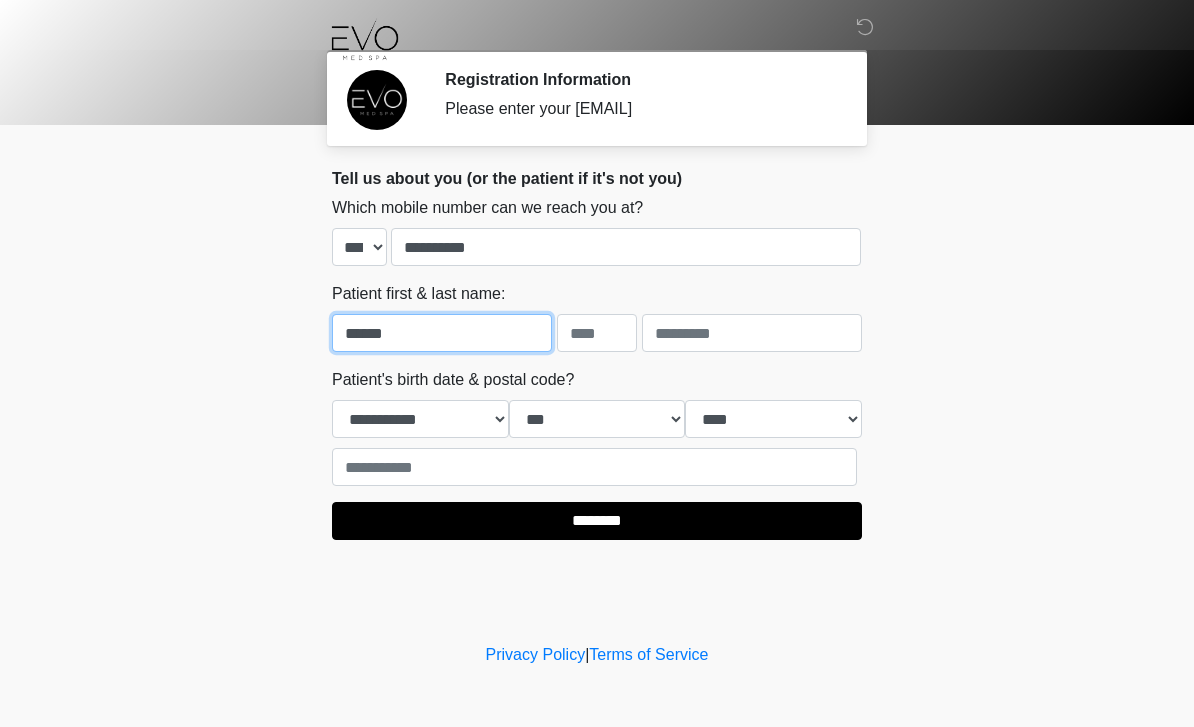 type on "******" 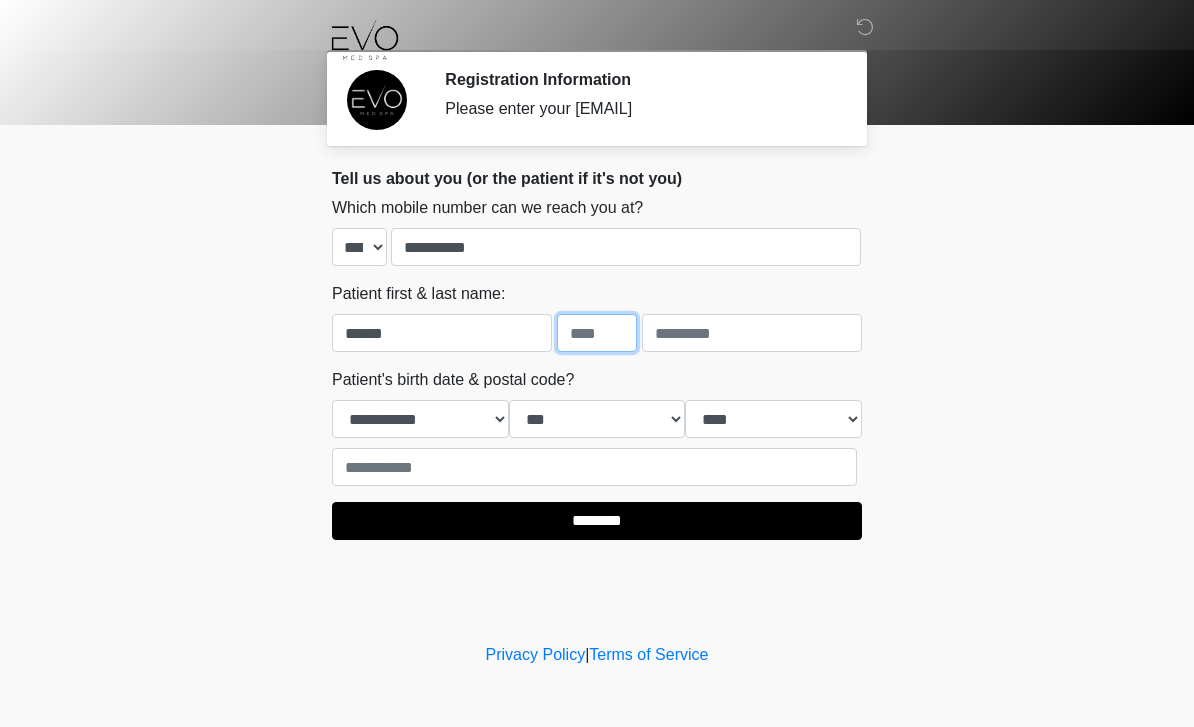 click at bounding box center [597, 333] 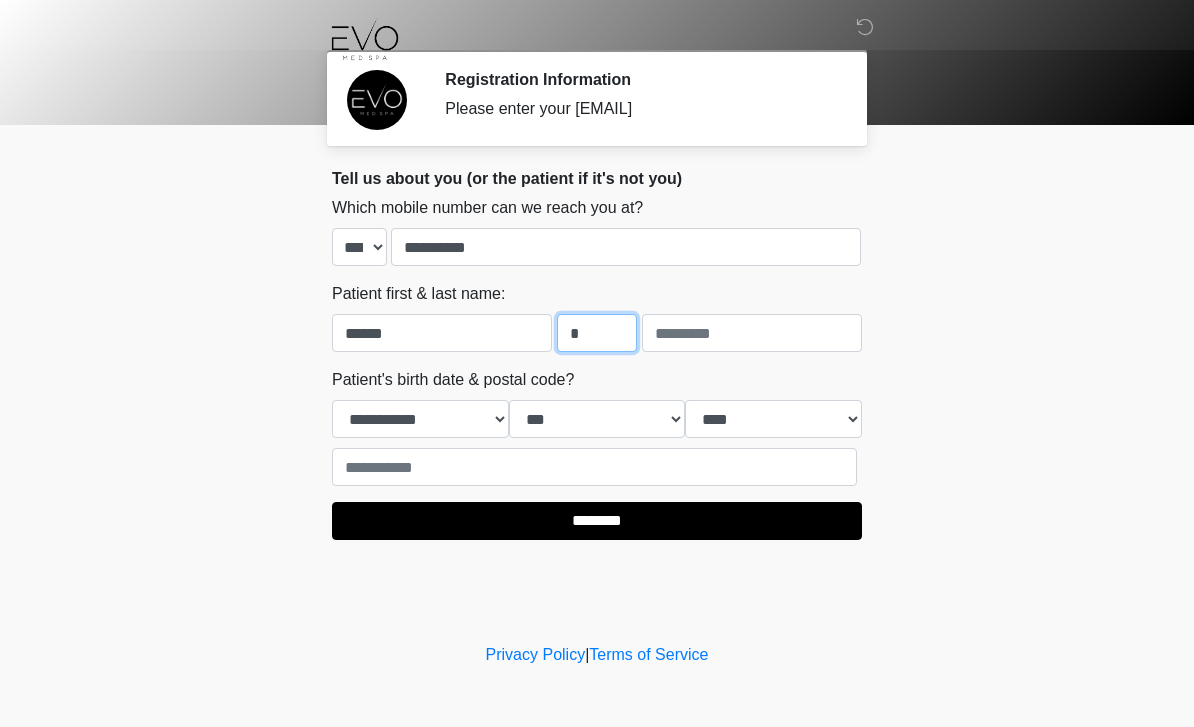type on "*" 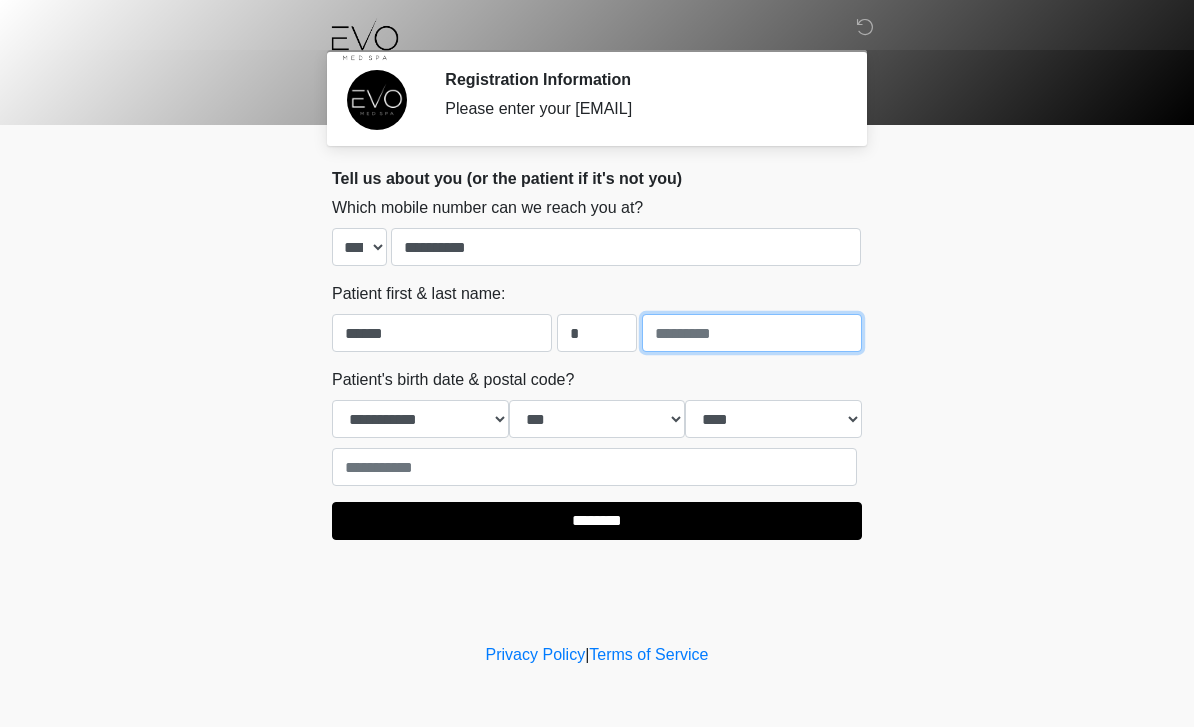 click at bounding box center [752, 333] 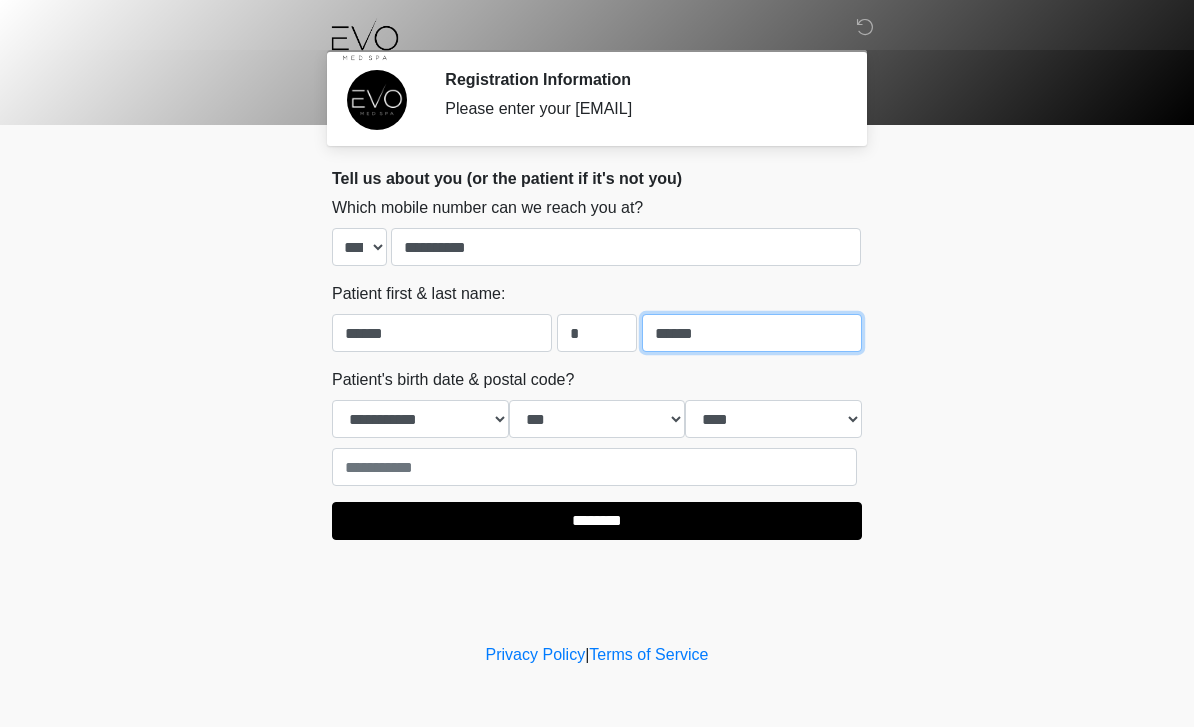type on "******" 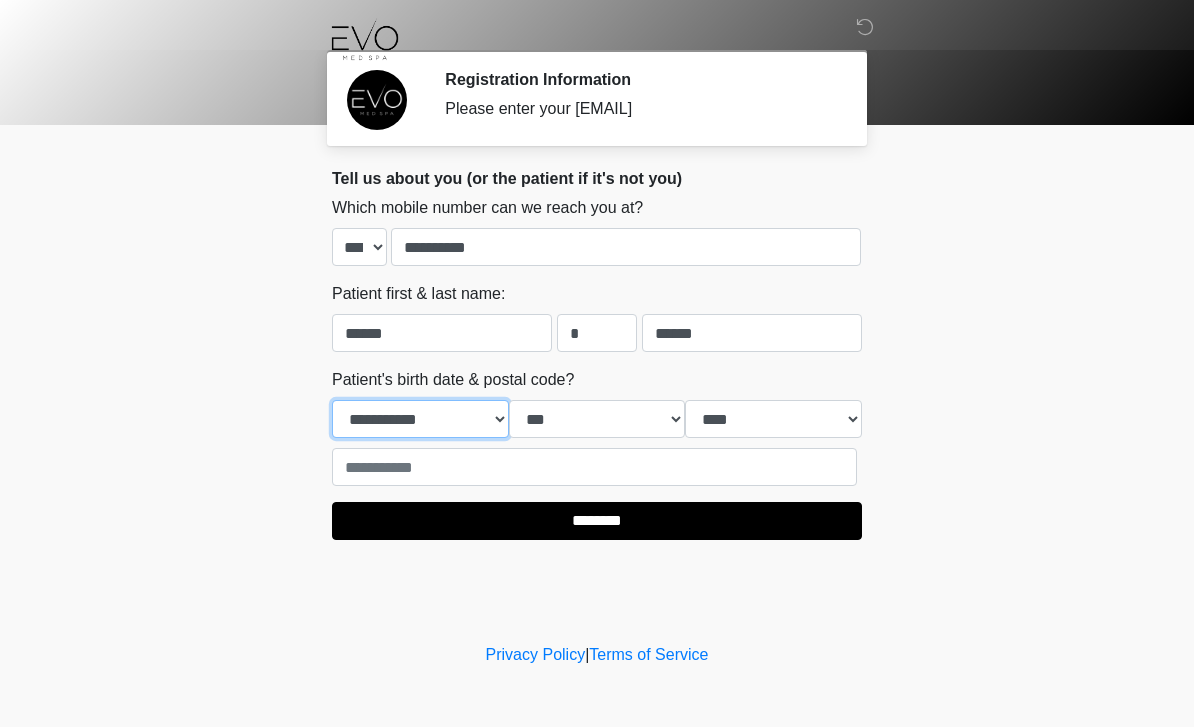 click on "**********" at bounding box center (420, 419) 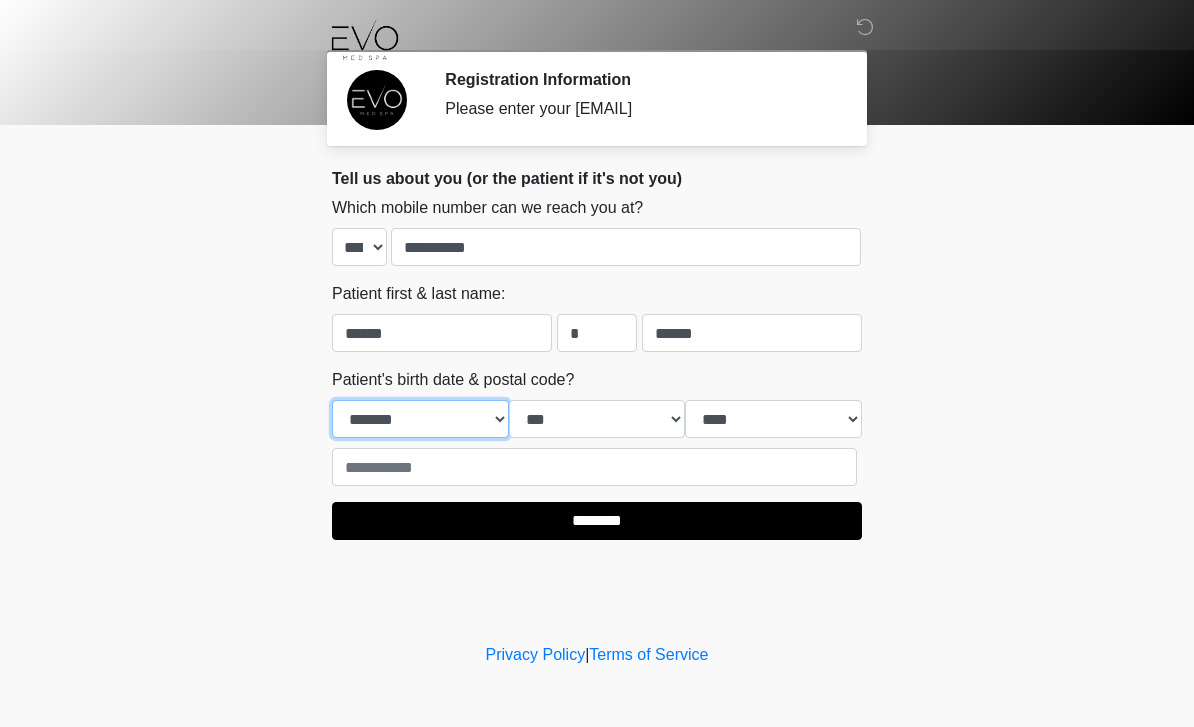 select on "**" 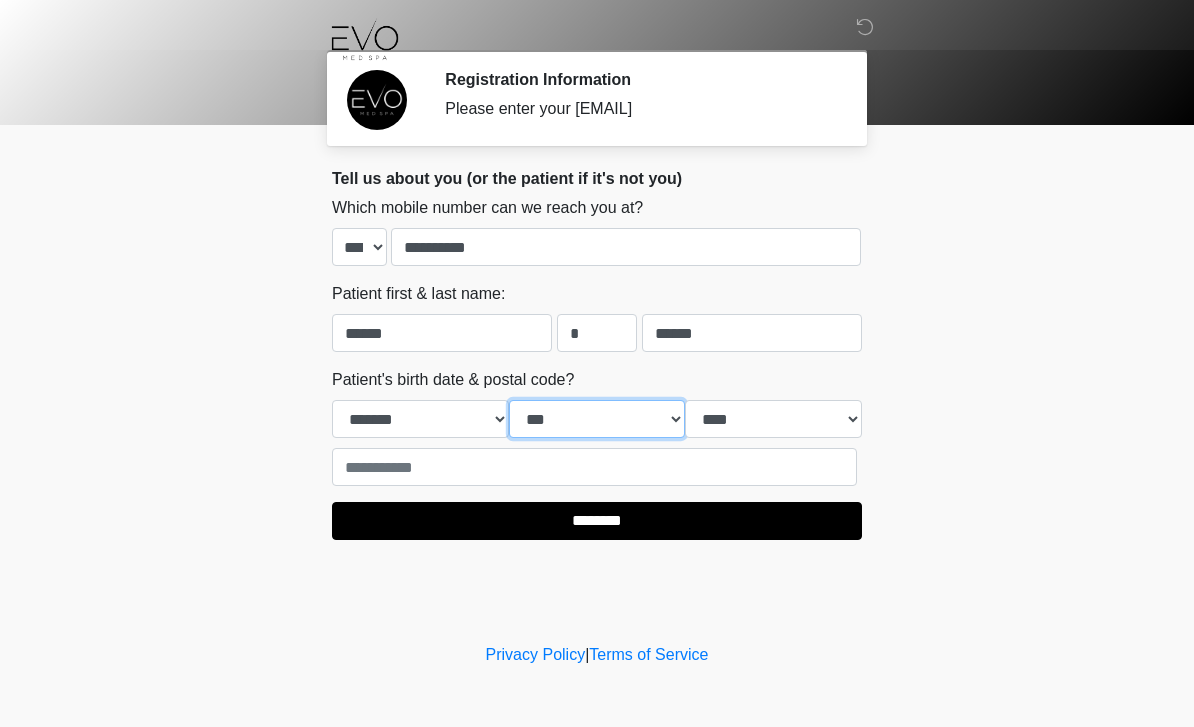 click on "***
*
*
*
*
*
*
*
*
*
**
**
**
**
**
**
**
**
**
**
**
**
**
**
**
**
**
**
**
**
**
**" at bounding box center (597, 419) 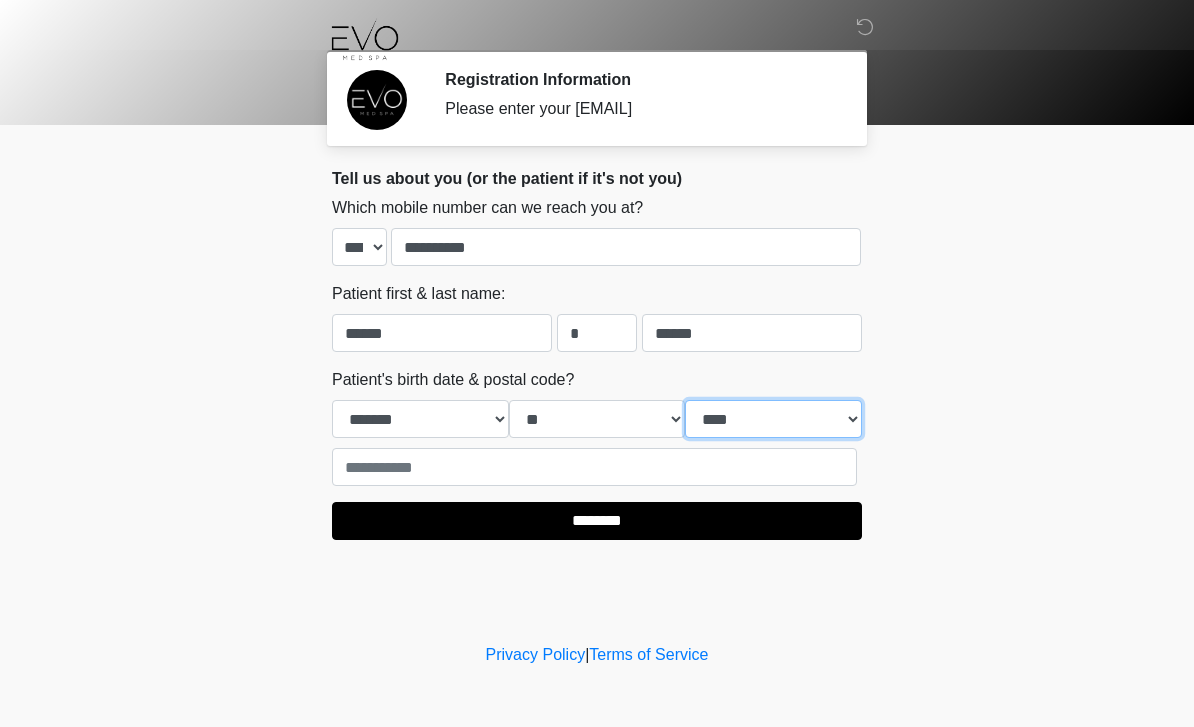 click on "****
****
****
****
****
****
****
****
****
****
****
****
****
****
****
****
****
****
****
****
****
****
****
****
****
****
****
****
****
****
****
****
****
****
****
****
****
****
****
****
****
****
****
****
****
****
****
****
****
****
****
****
****
****
****
****
****
****
****
****
****
****
****
****
****
****
****
****
****
****
****
****
****
****
****
****
****
****
****
****
****
****
****
****
****
****
****
****
****
****
****
****
****
****
****
****
****
****
****
****
****
****" at bounding box center [773, 419] 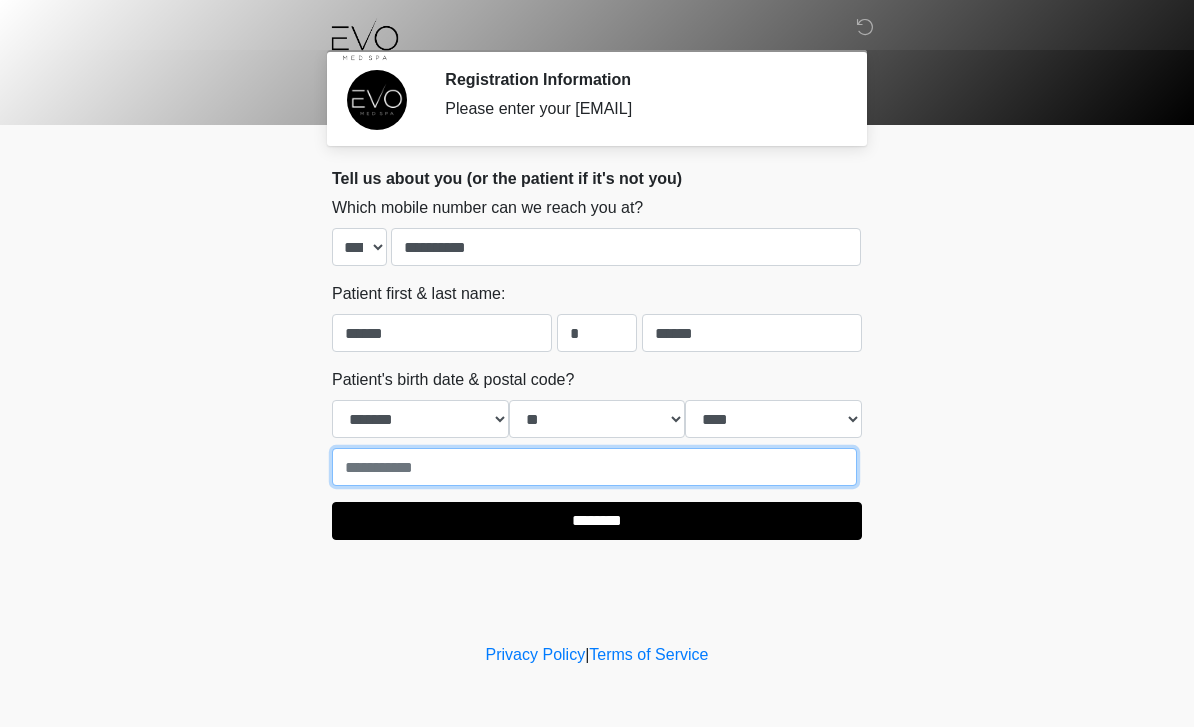click at bounding box center (594, 467) 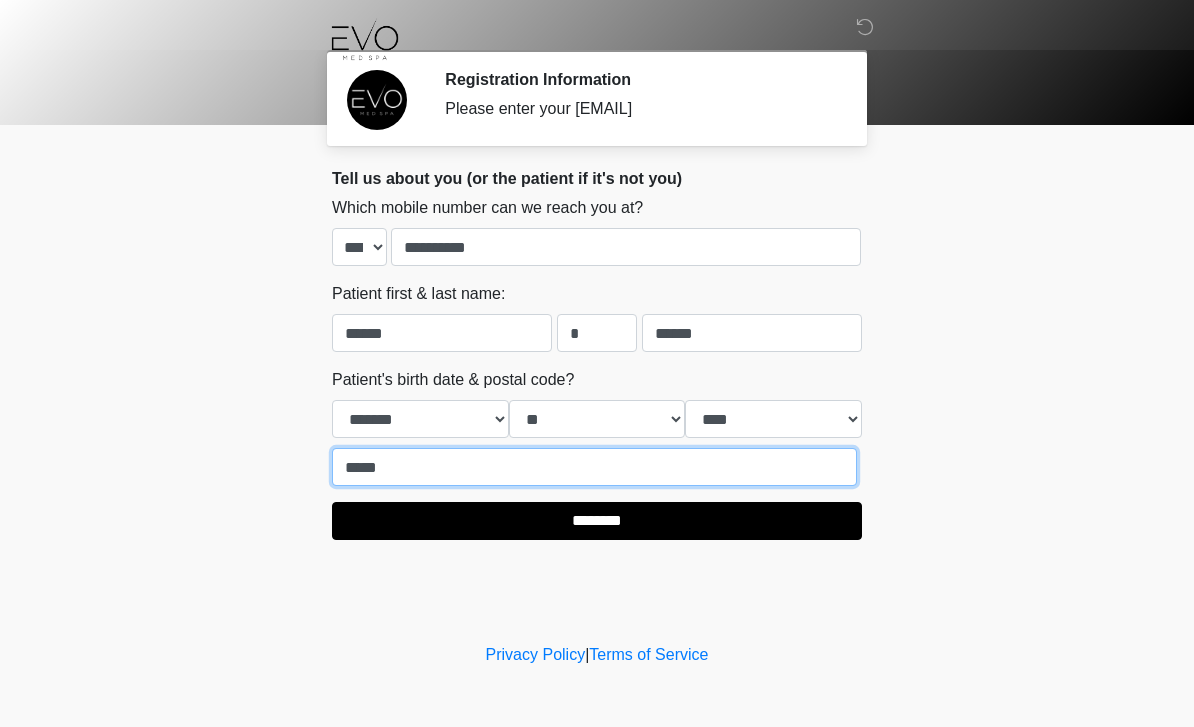 type on "*****" 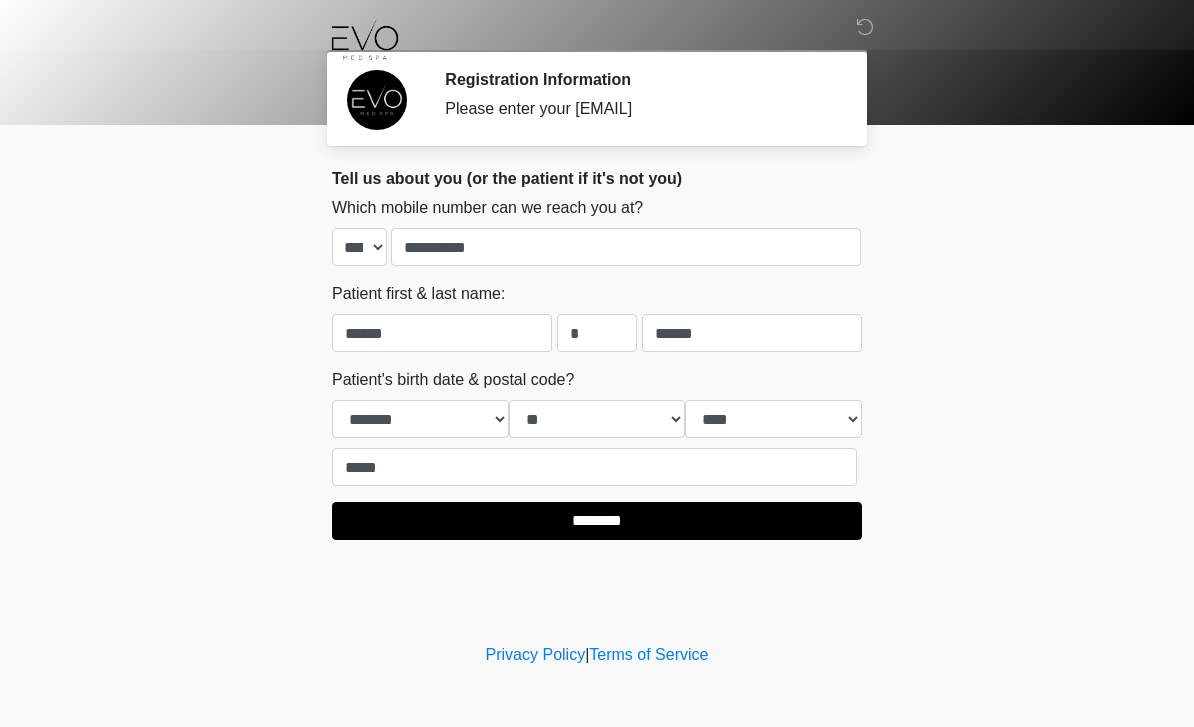 click on "********" at bounding box center (597, 521) 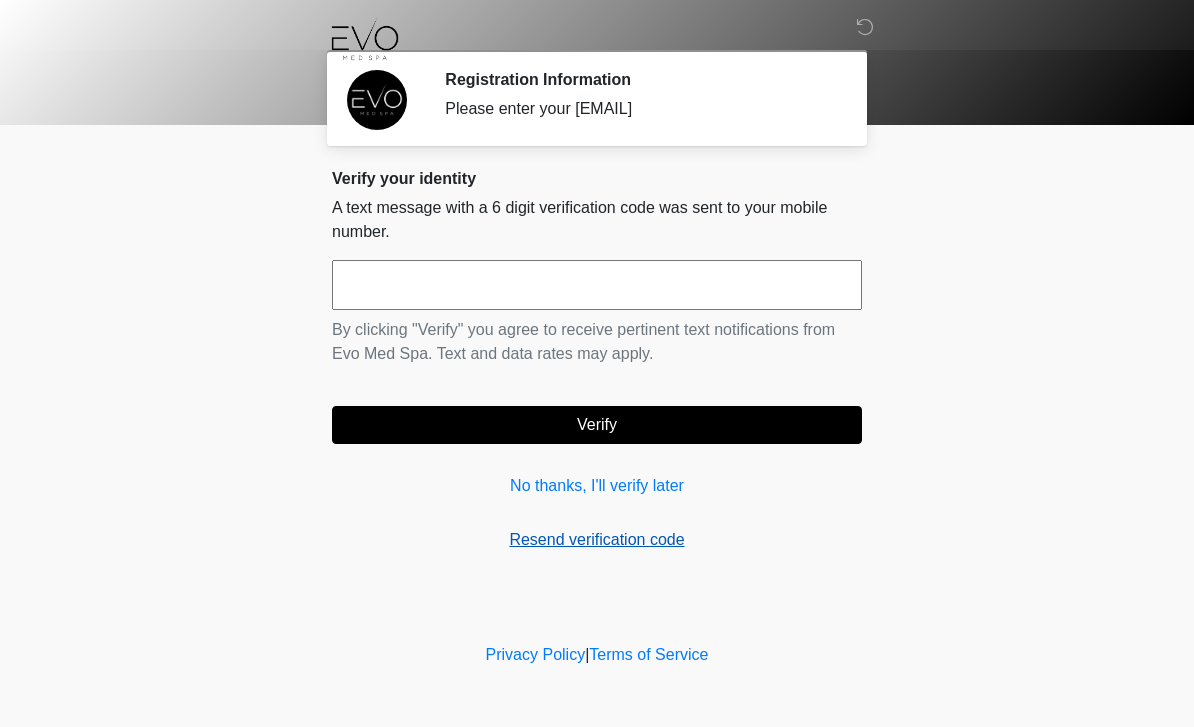 click on "Resend verification code" at bounding box center [597, 540] 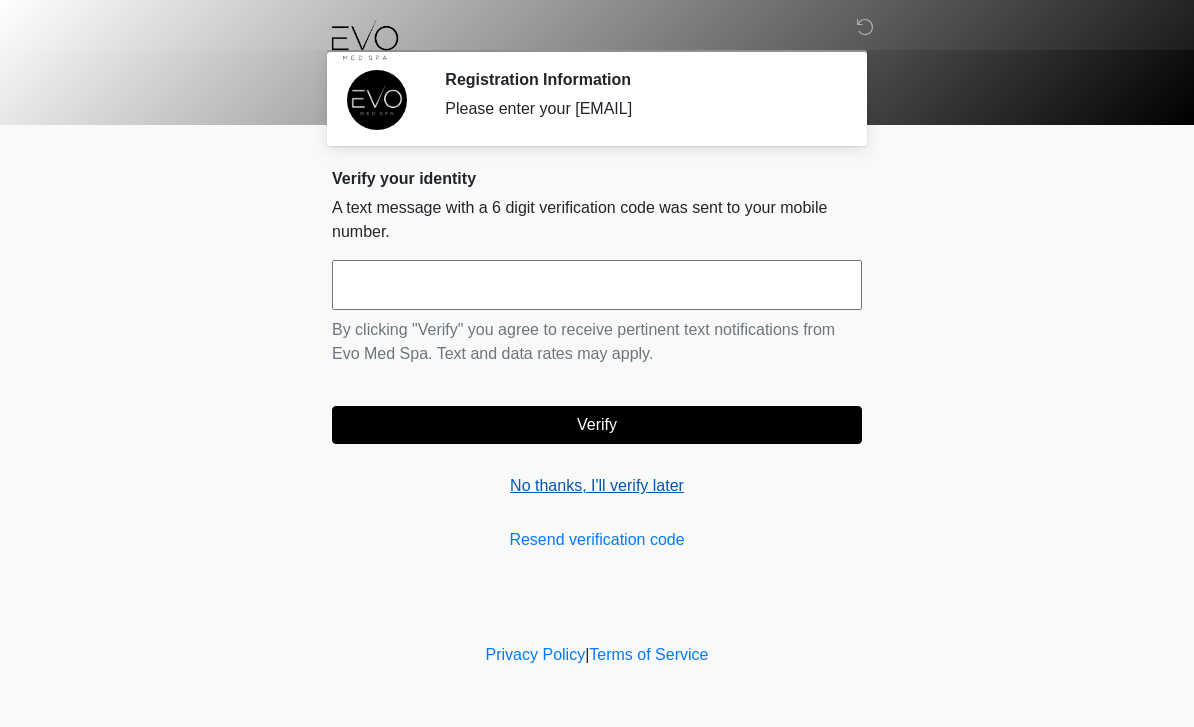 click on "No thanks, I'll verify later" at bounding box center (597, 486) 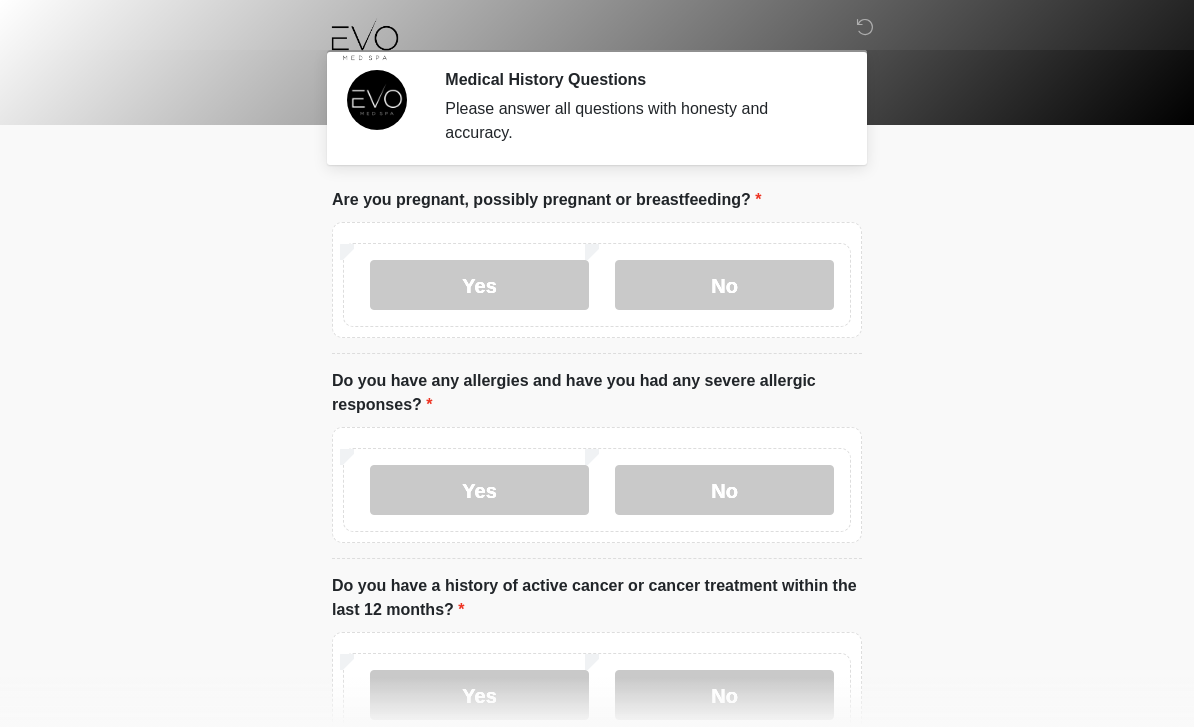 scroll, scrollTop: 0, scrollLeft: 0, axis: both 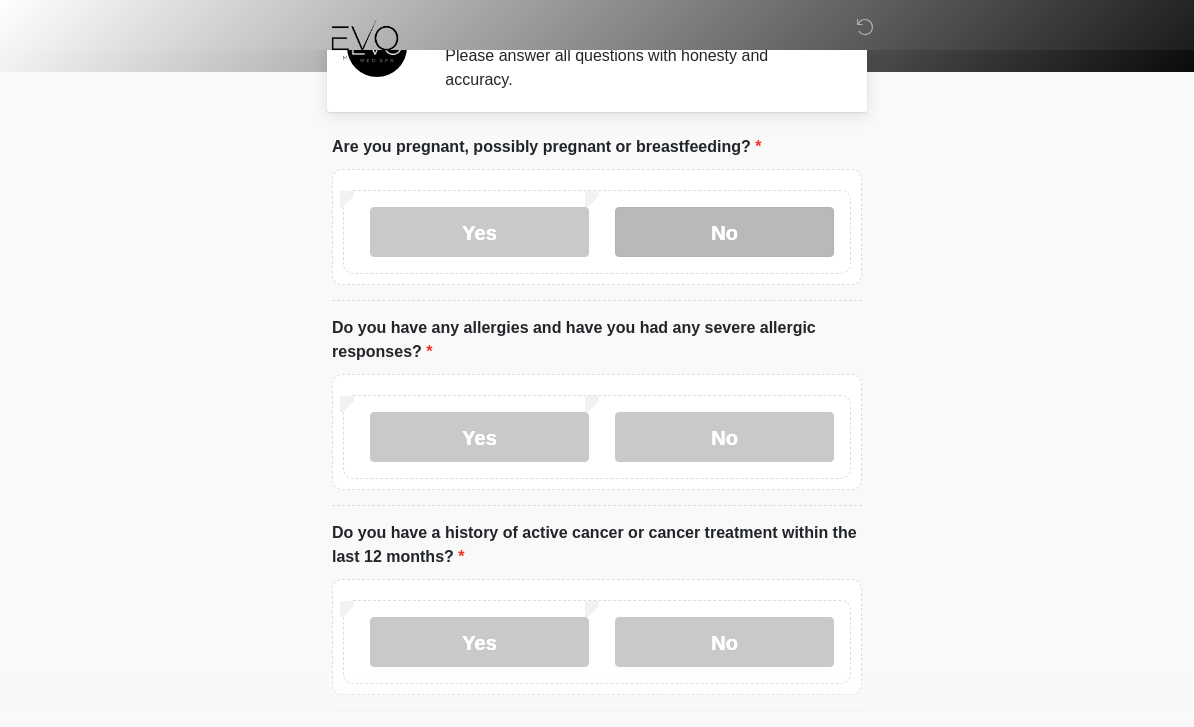 click on "No" at bounding box center [724, 232] 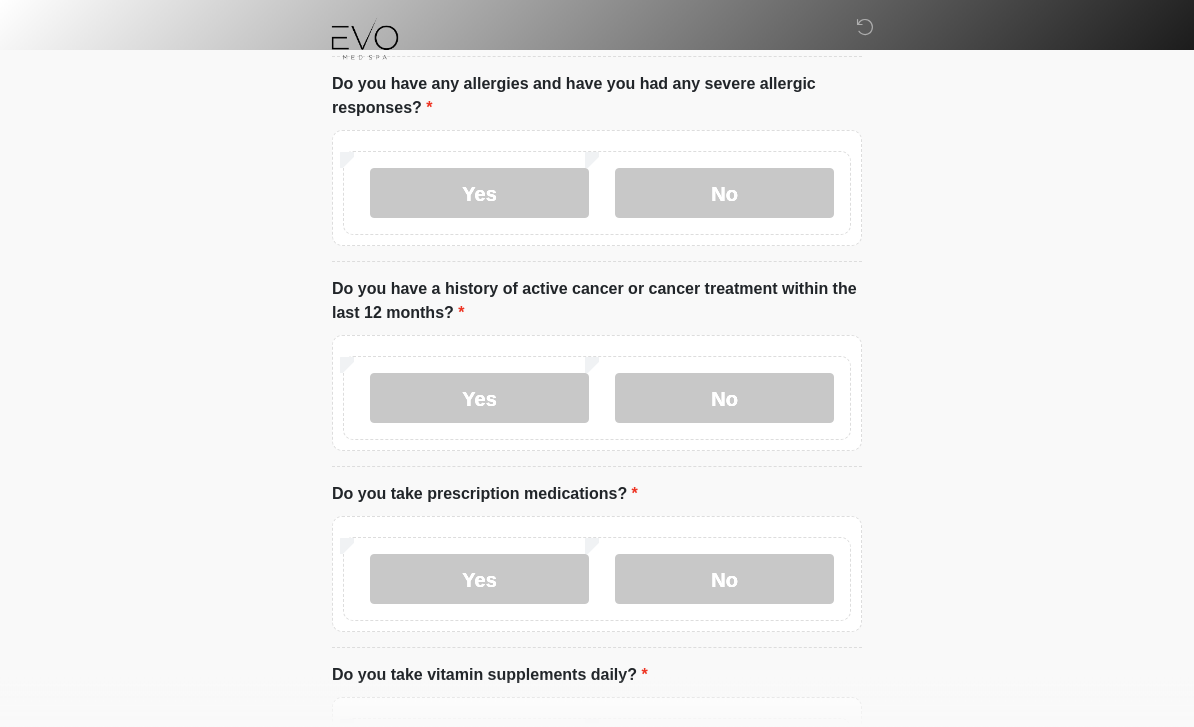 scroll, scrollTop: 297, scrollLeft: 0, axis: vertical 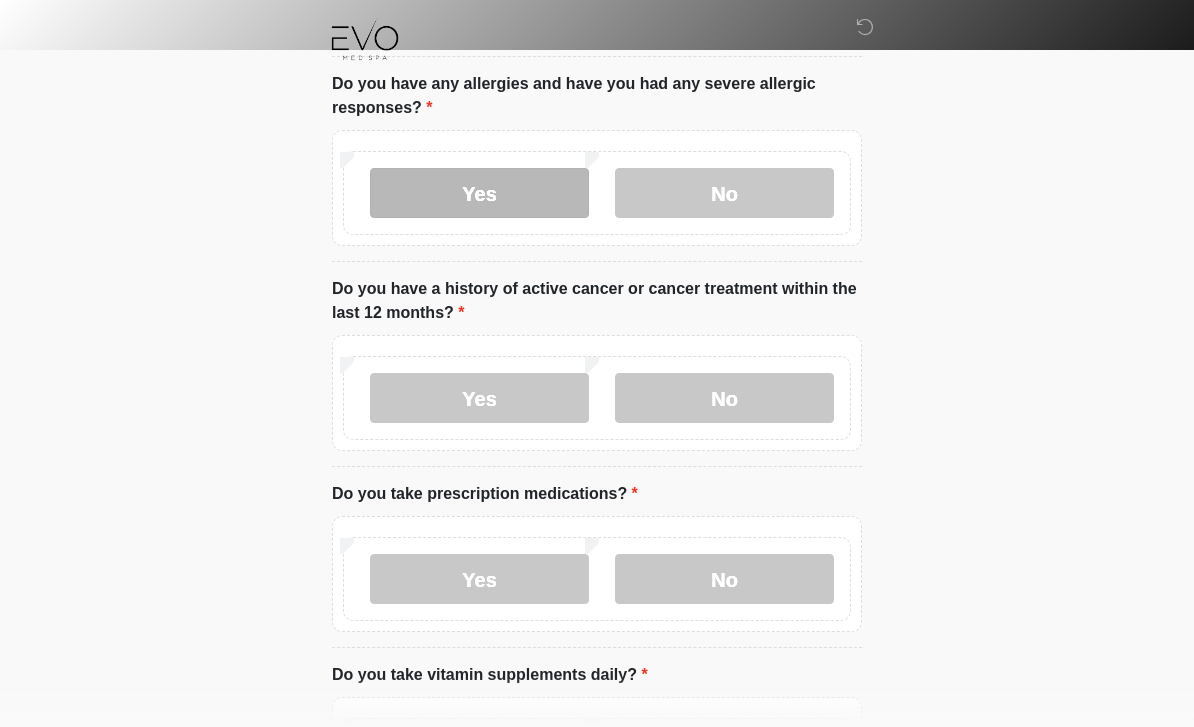 click on "Yes" at bounding box center (479, 193) 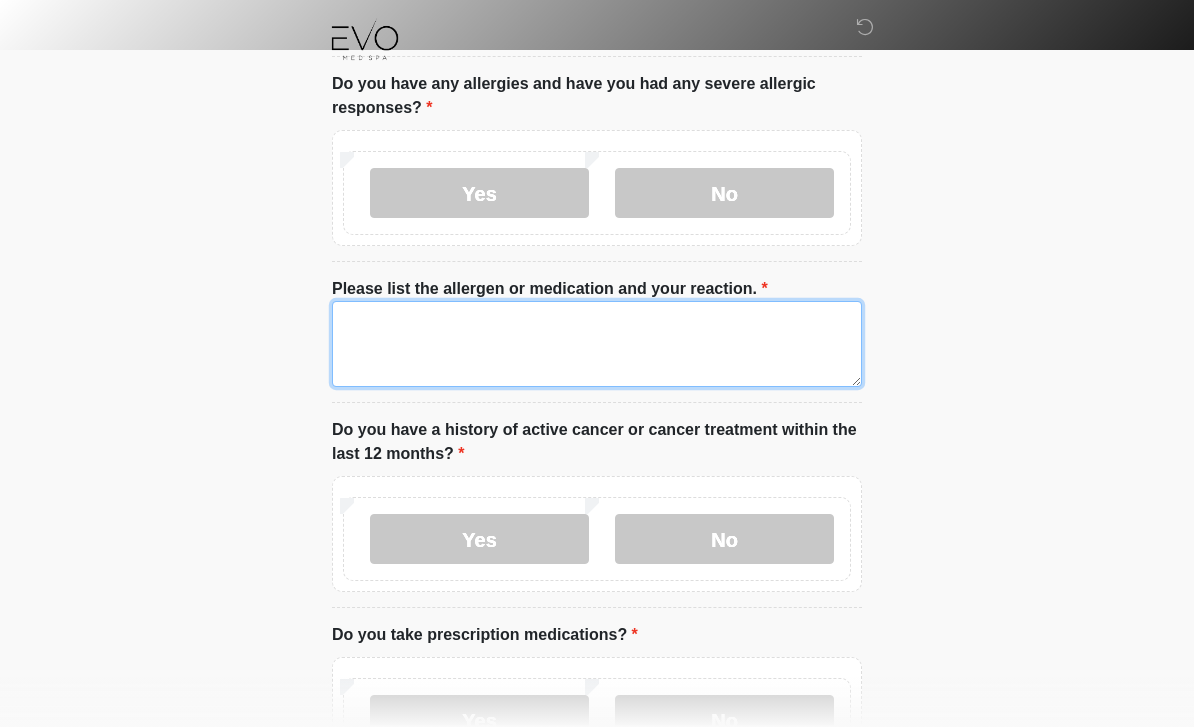 click on "Please list the allergen or medication and your reaction." at bounding box center (597, 344) 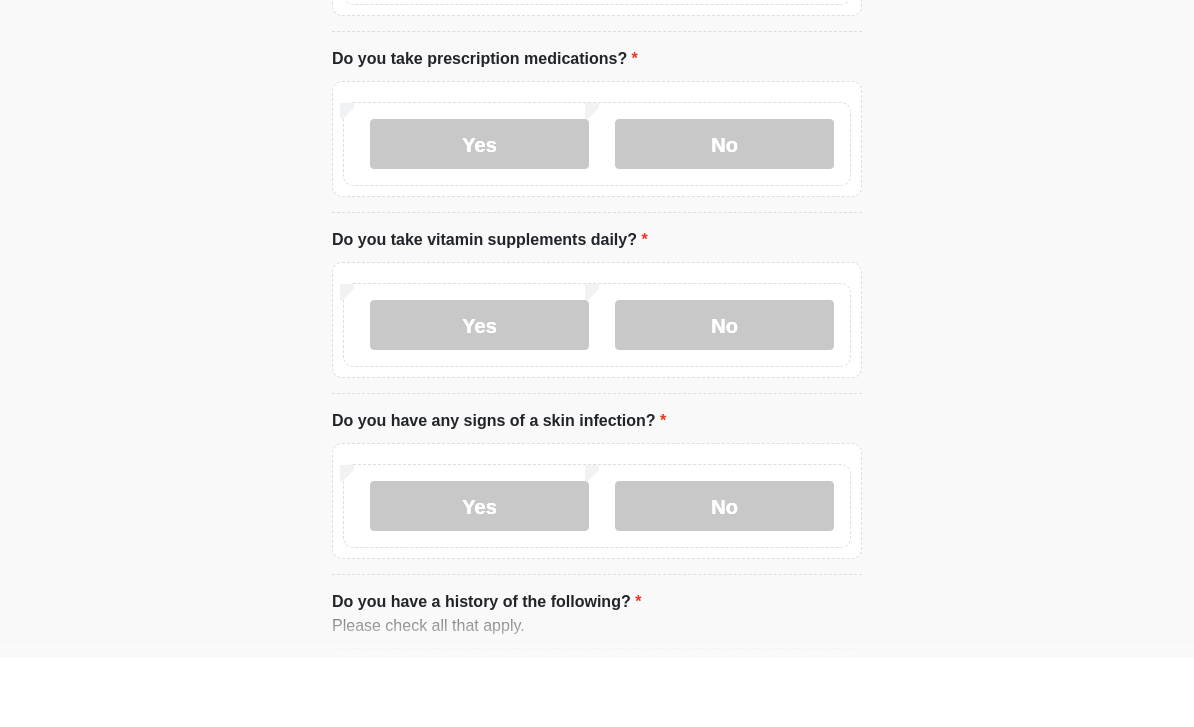 scroll, scrollTop: 805, scrollLeft: 0, axis: vertical 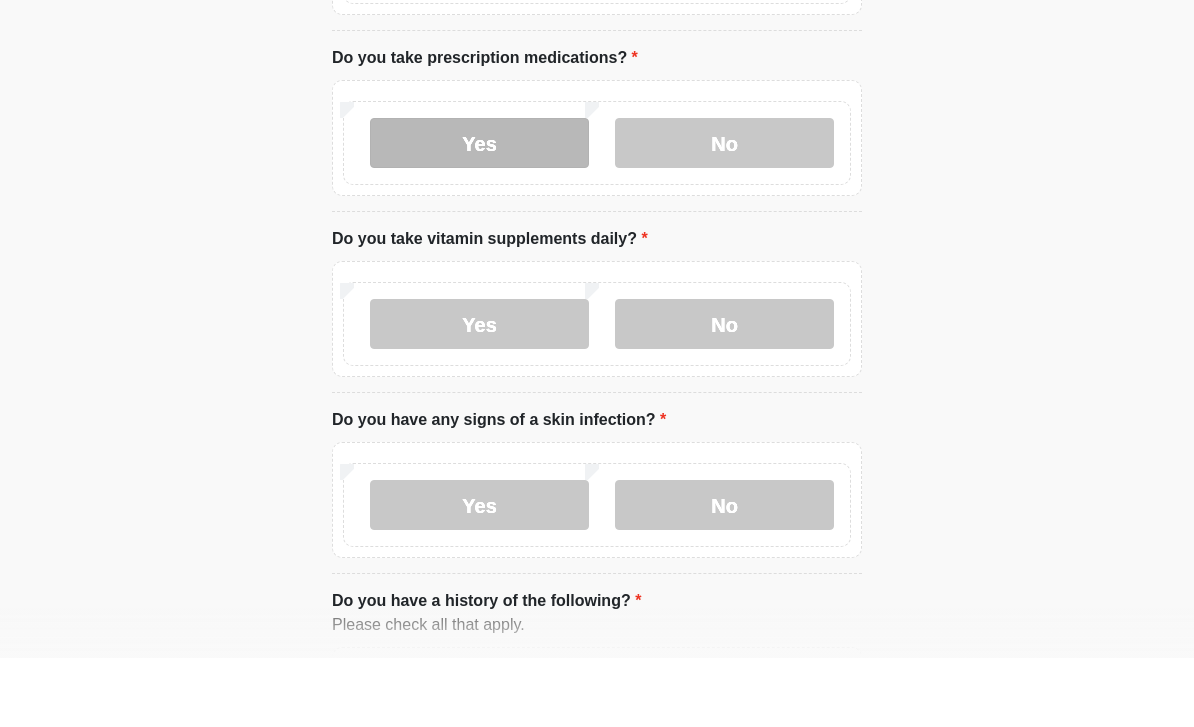 type on "**********" 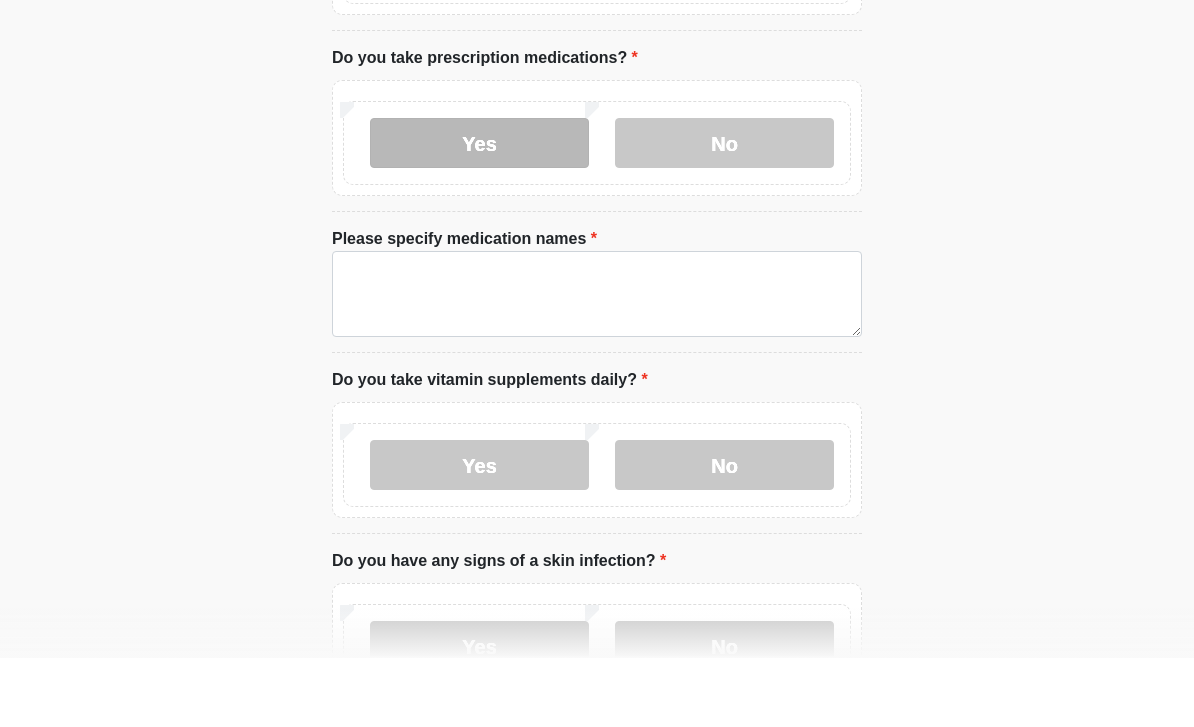 scroll, scrollTop: 874, scrollLeft: 0, axis: vertical 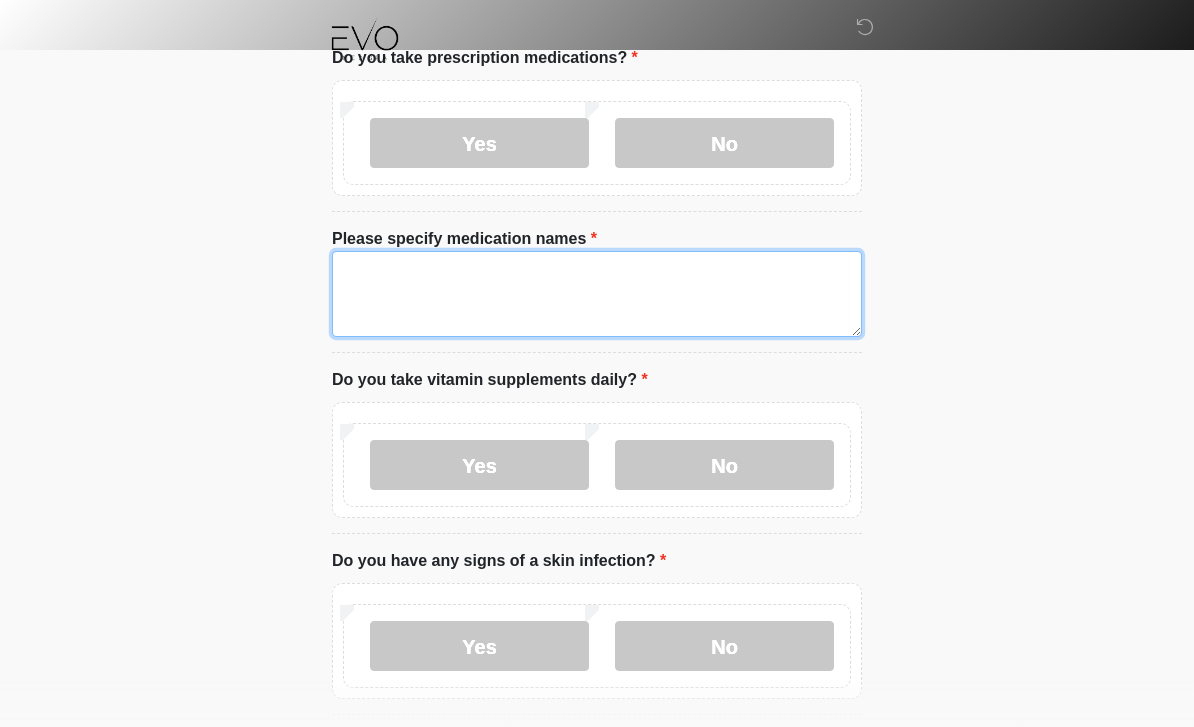 click on "Please specify medication names" at bounding box center [597, 294] 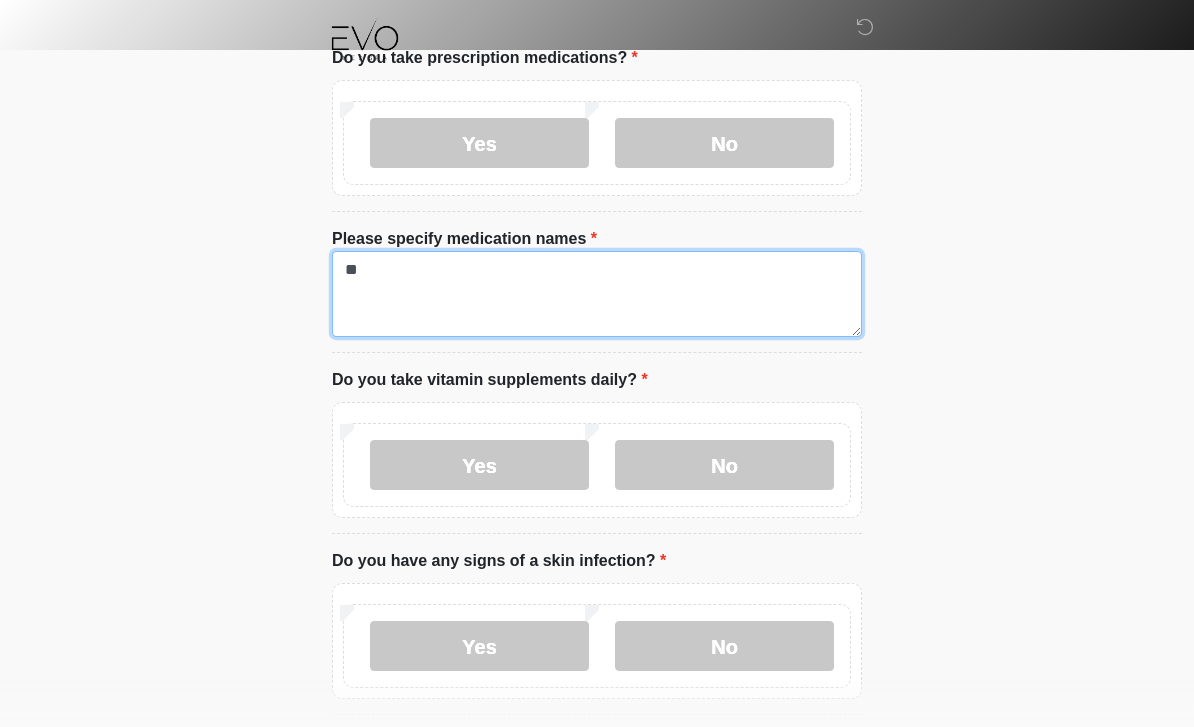 type on "*" 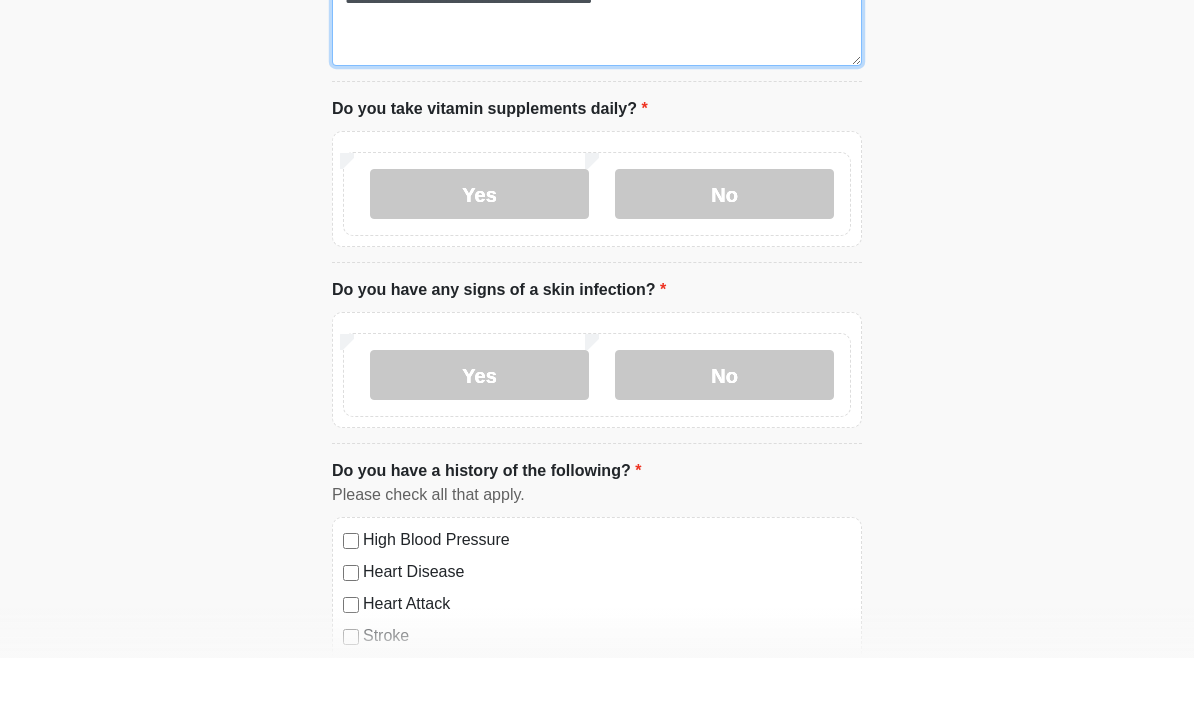 scroll, scrollTop: 1081, scrollLeft: 0, axis: vertical 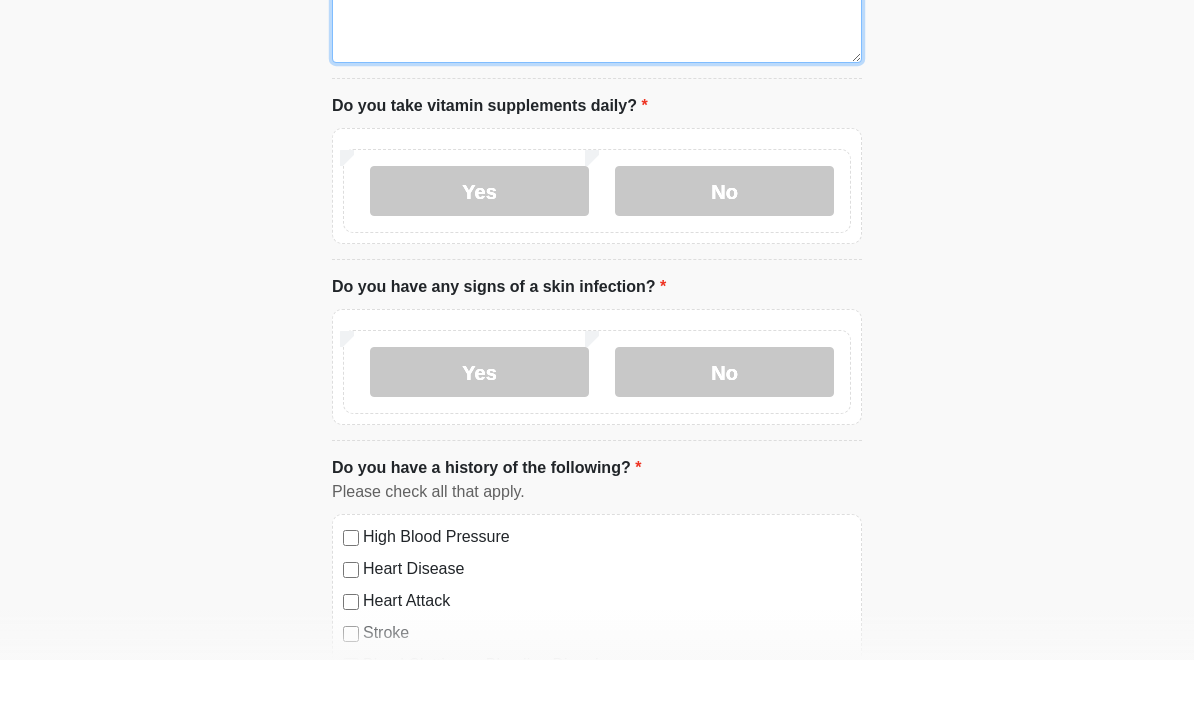 type on "**********" 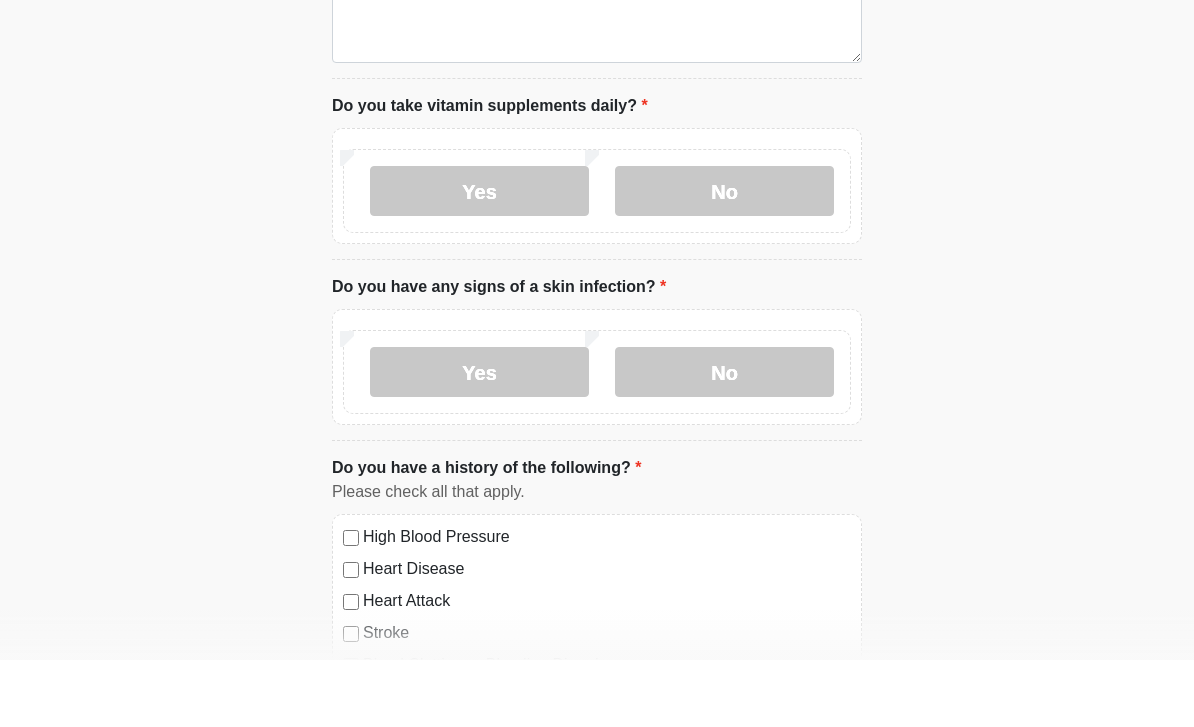click on "Please connect to Wi-Fi now Provide us with your contact info Answer some questions about your medical history Complete a video call with one of our providers This is the beginning of your virtual Good Faith Exam . This step is necessary to provide official medical clearance and documentation for your upcoming treatment(s). To begin, press the continue button below and answer all questions with honesty. Continue Please be sure your device is connected to a Wi-Fi Network for quicker service. Continue" at bounding box center [597, -718] 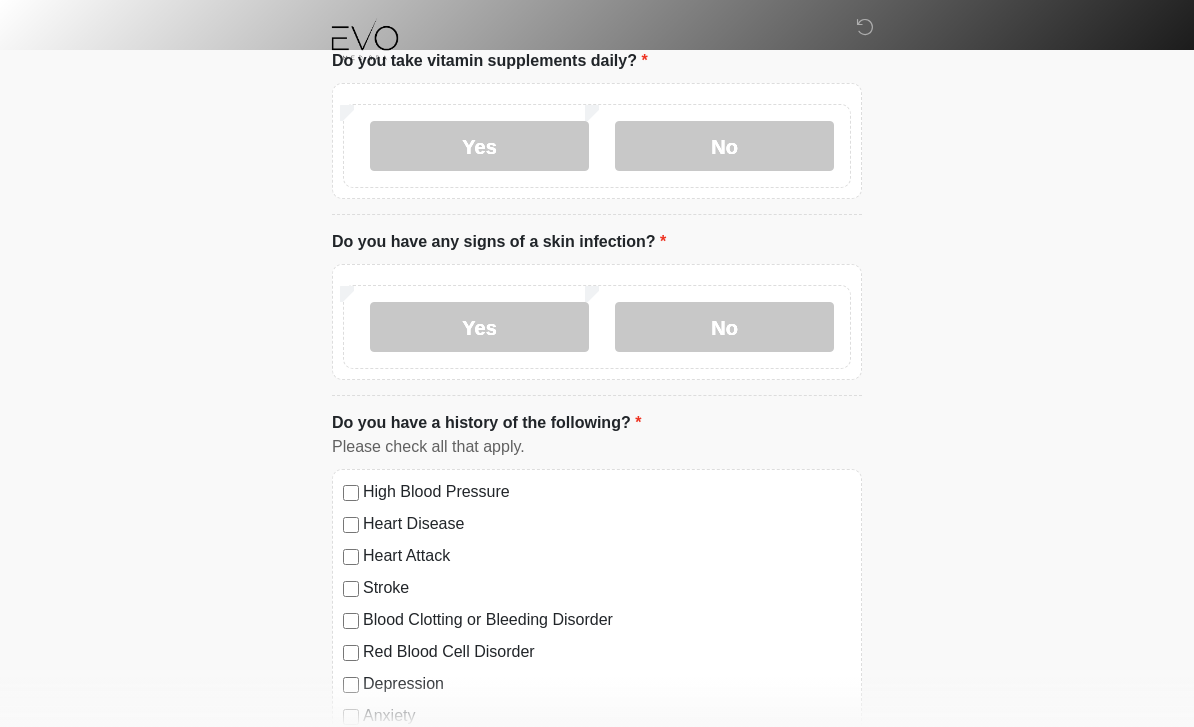 scroll, scrollTop: 1187, scrollLeft: 0, axis: vertical 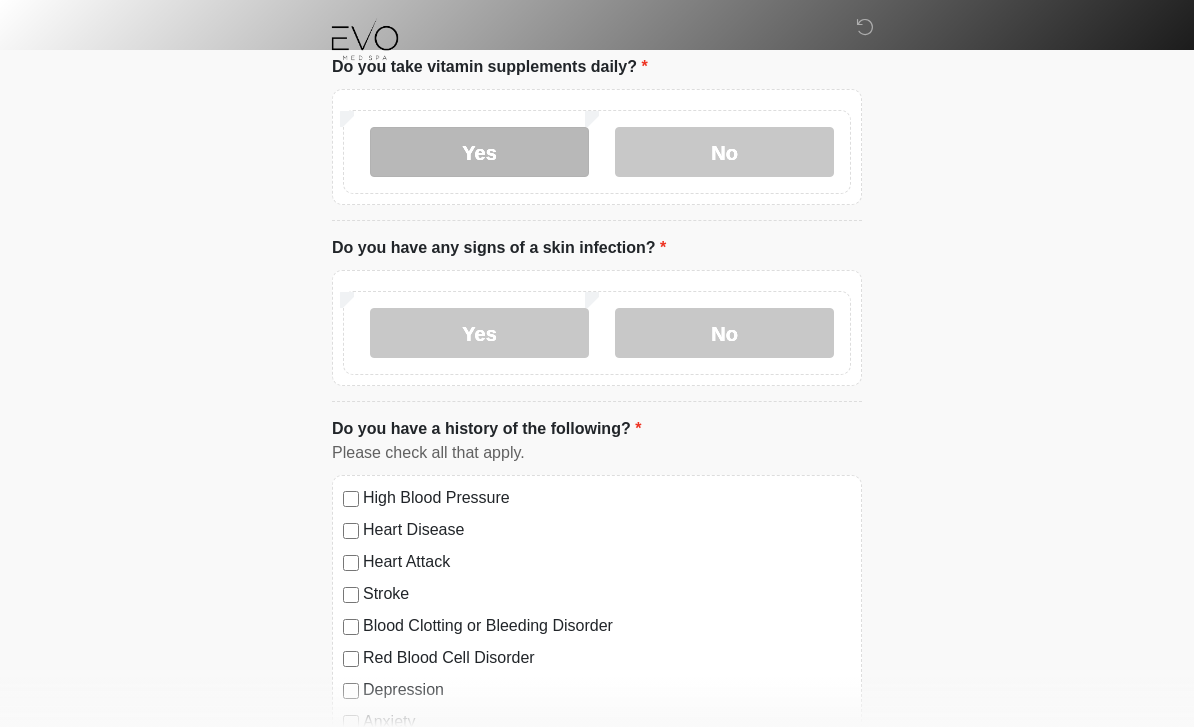 click on "Yes" at bounding box center (479, 152) 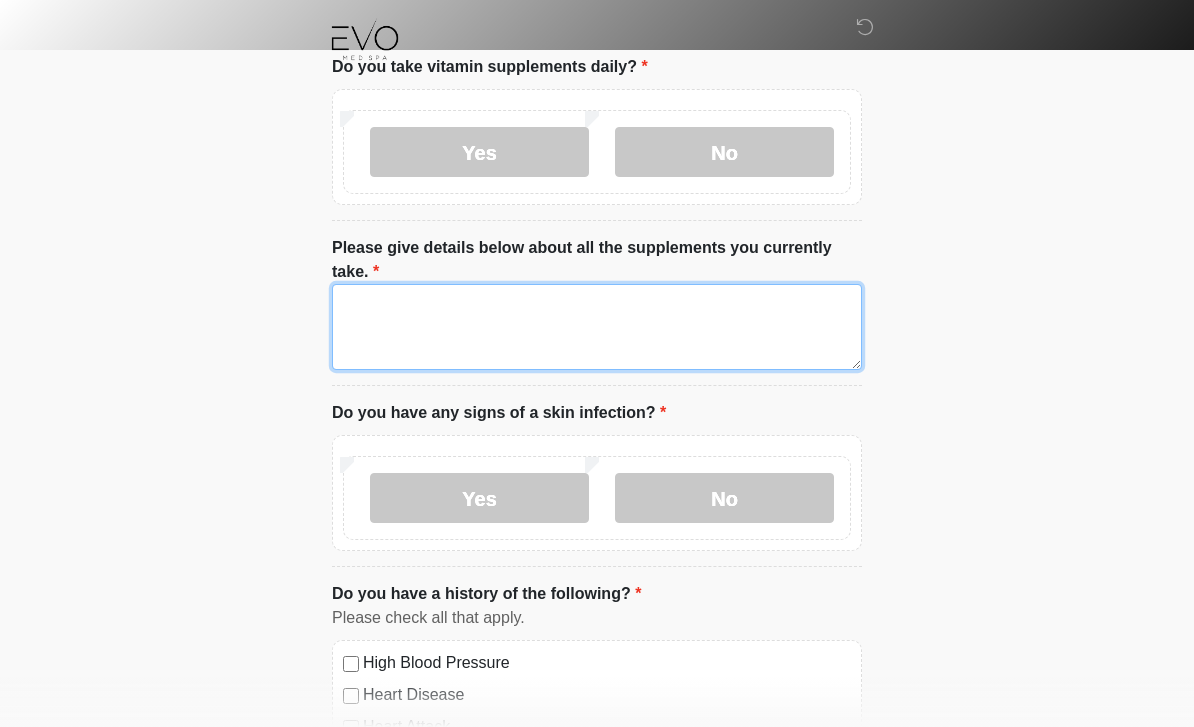 click on "Please give details below about all the supplements you currently take." at bounding box center (597, 327) 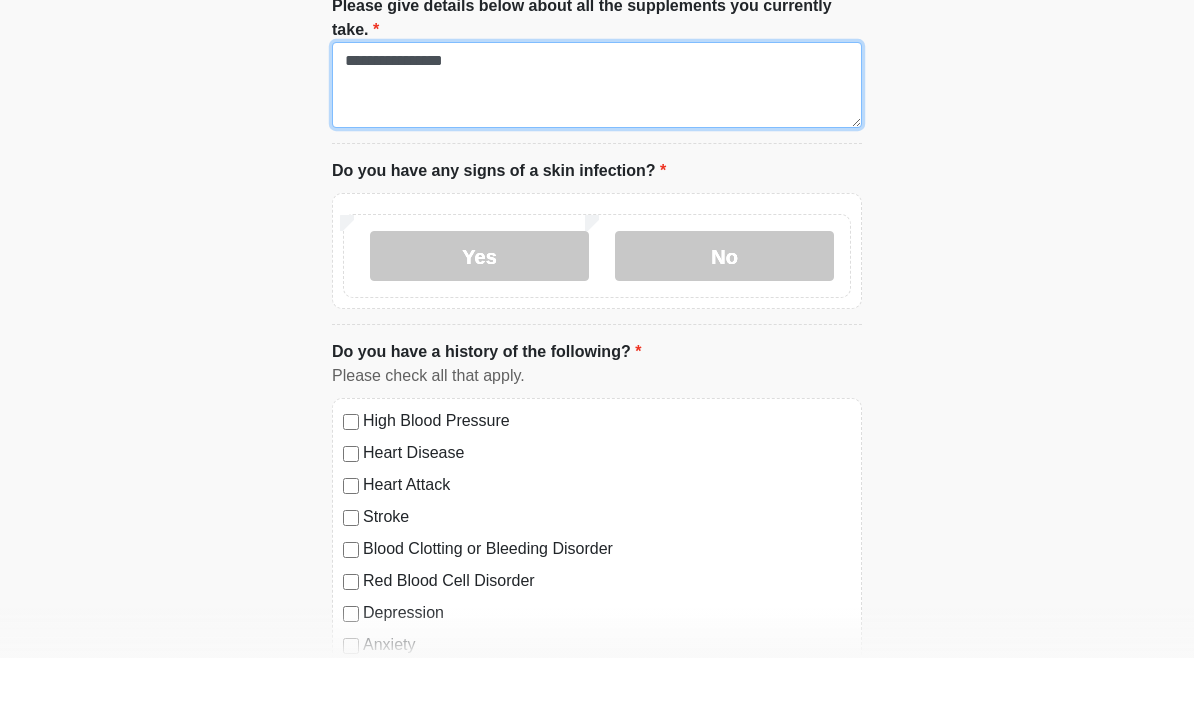 scroll, scrollTop: 1362, scrollLeft: 0, axis: vertical 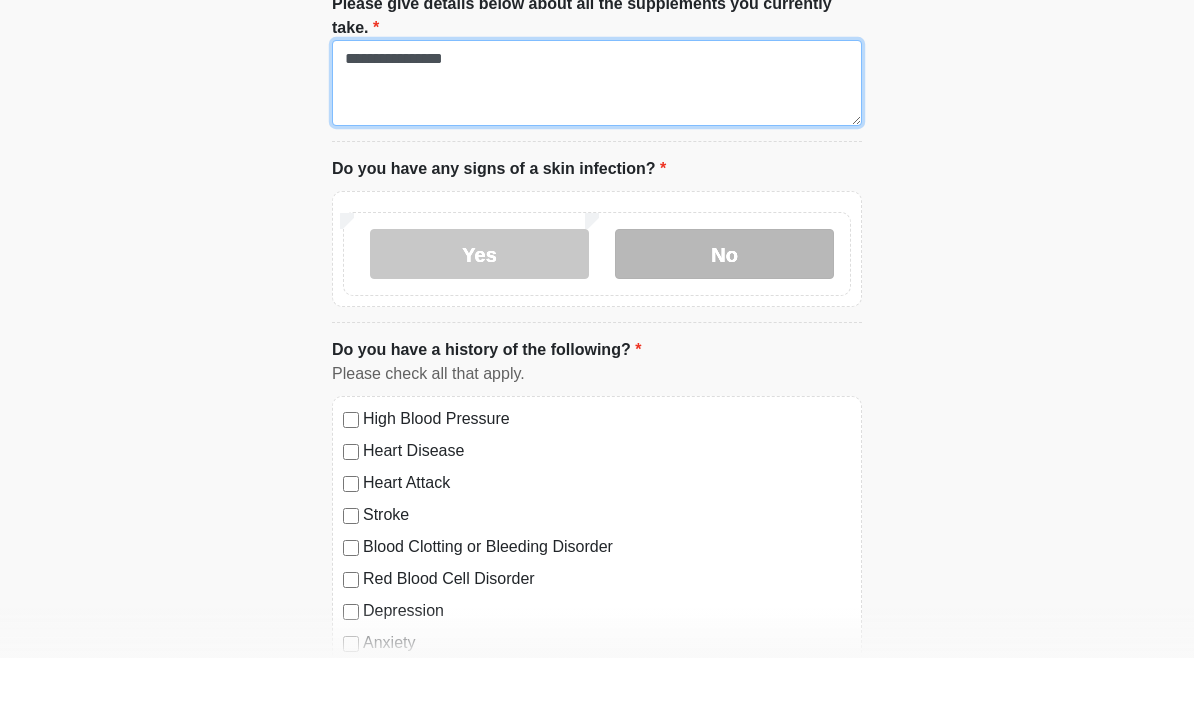 type on "**********" 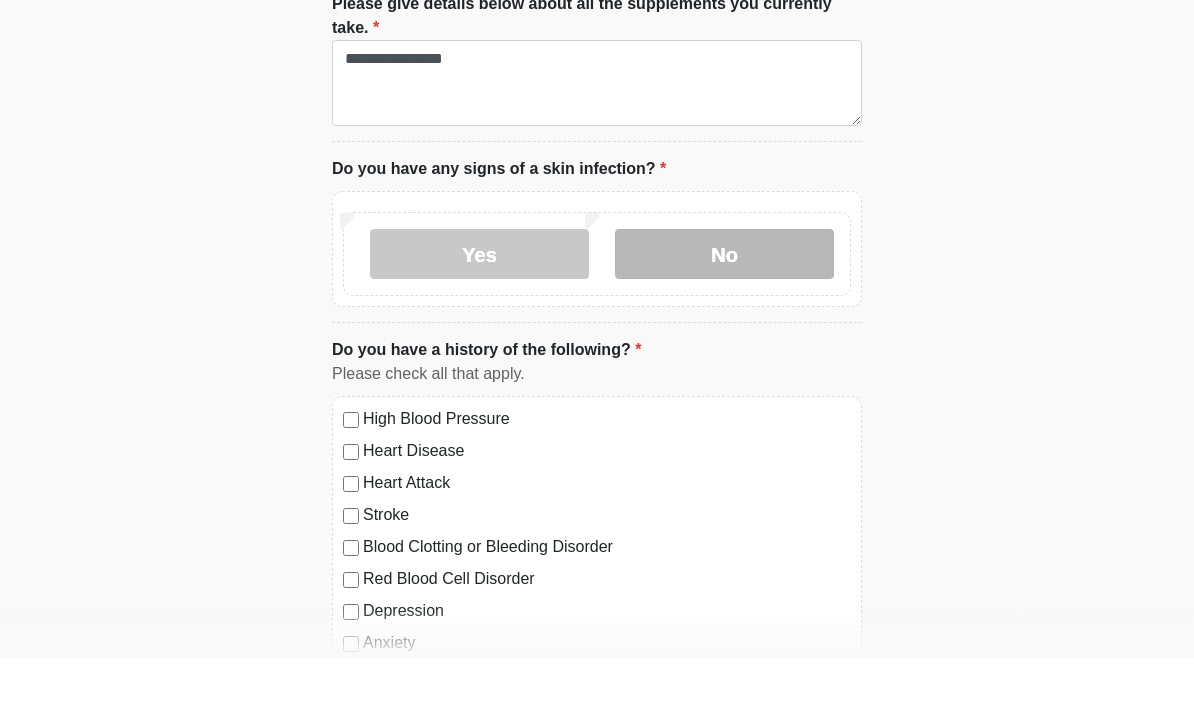click on "No" at bounding box center [724, 323] 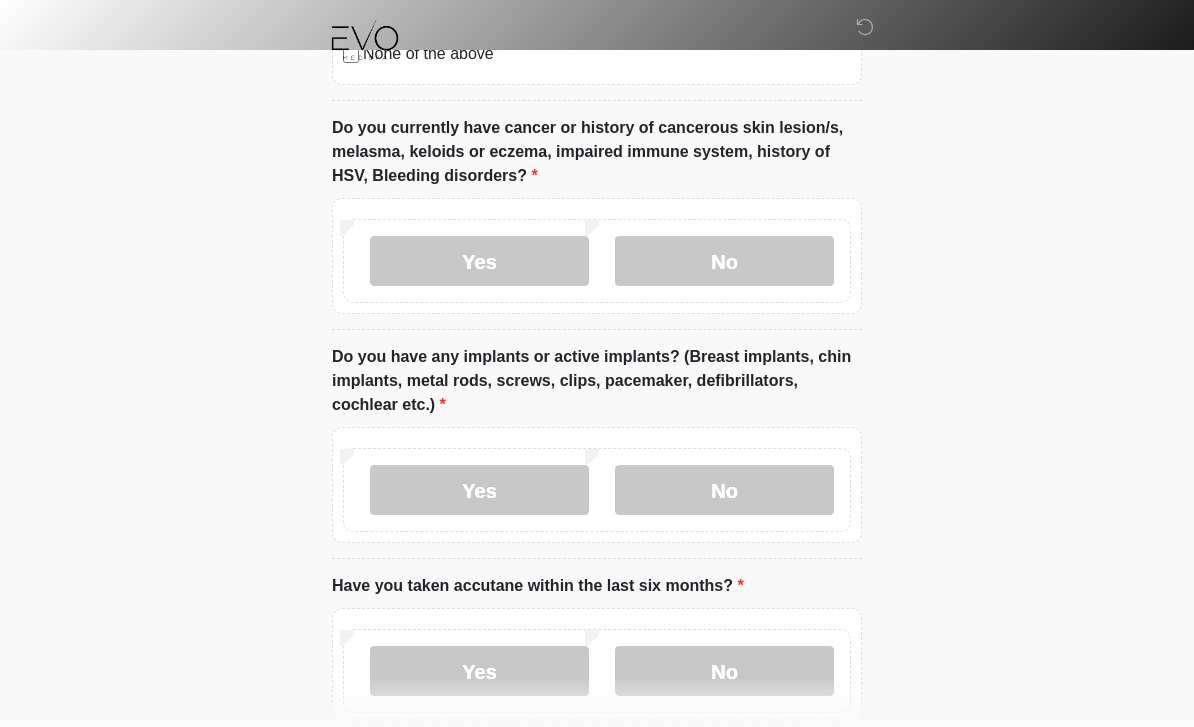 scroll, scrollTop: 2148, scrollLeft: 0, axis: vertical 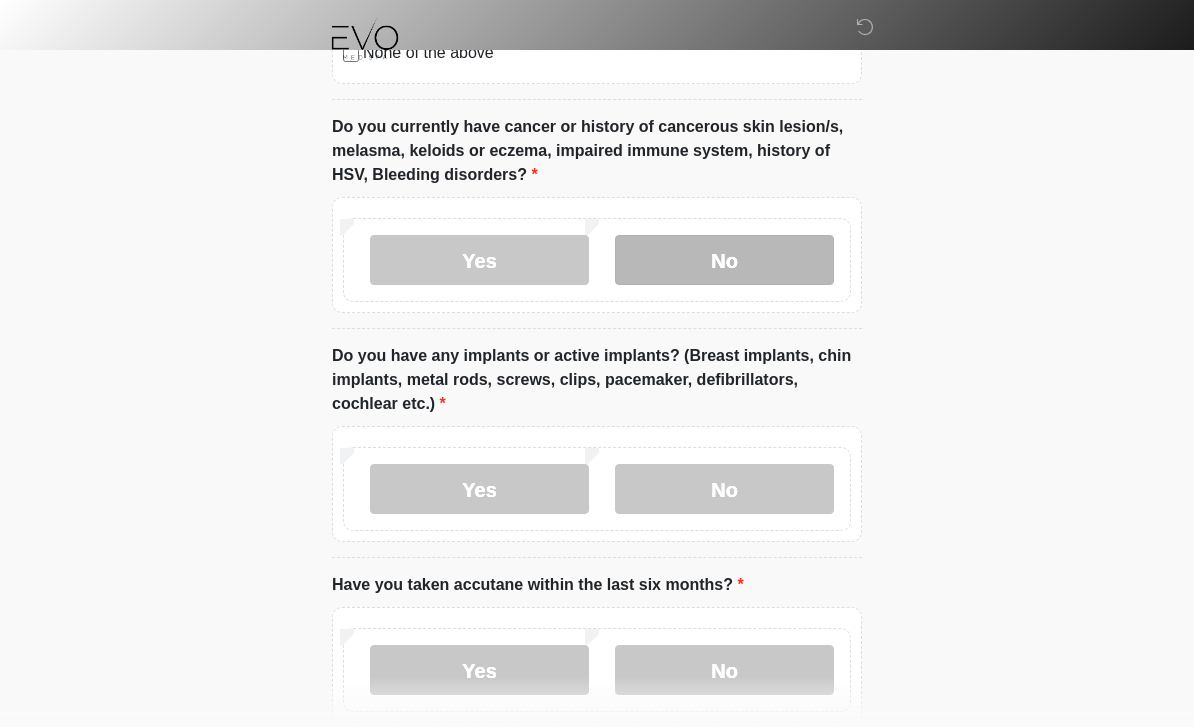 click on "No" at bounding box center [724, 261] 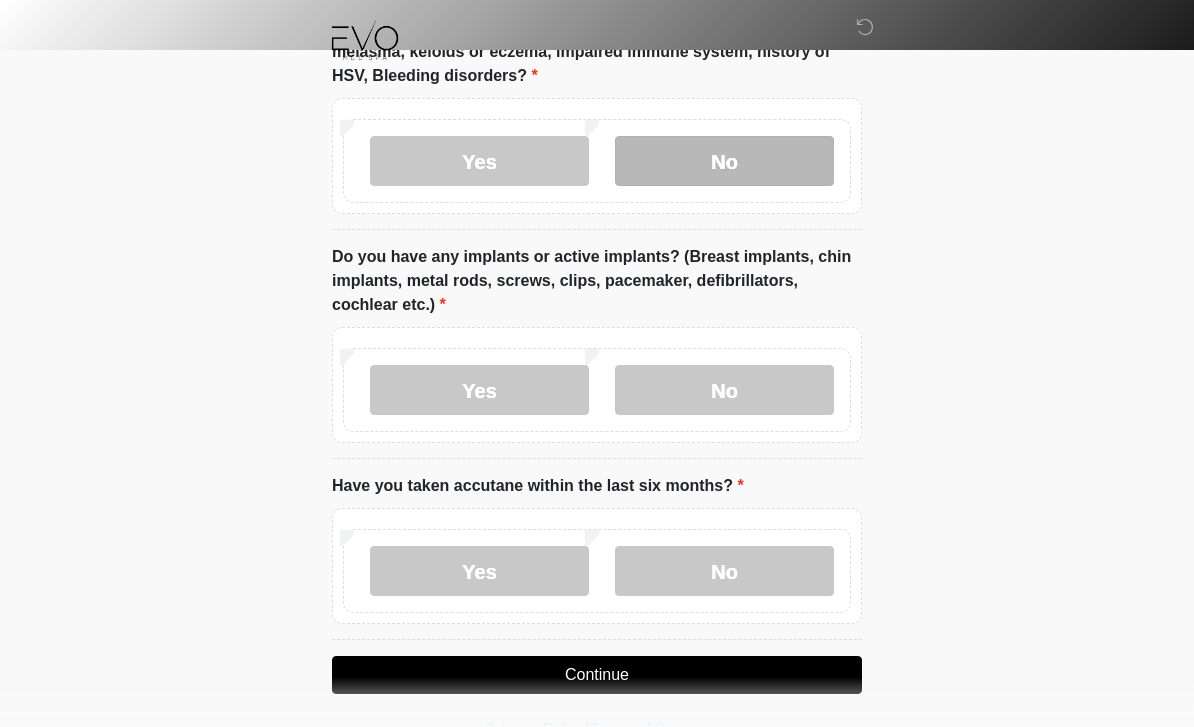 scroll, scrollTop: 2246, scrollLeft: 0, axis: vertical 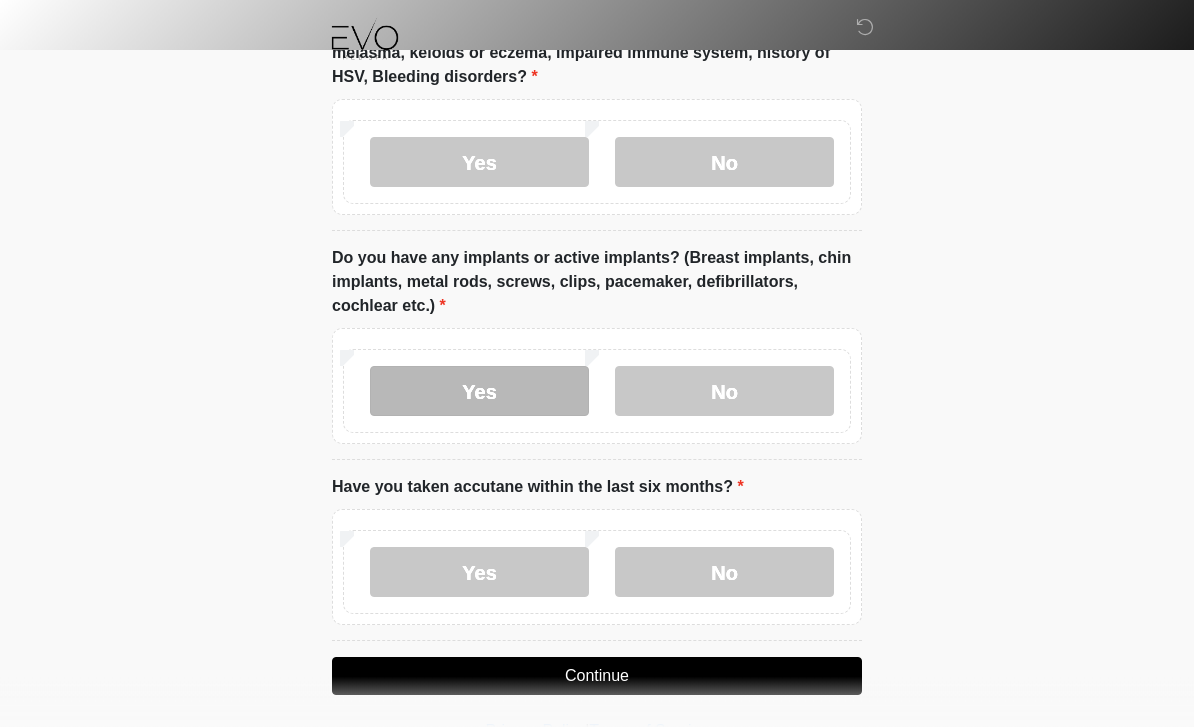 click on "Yes" at bounding box center (479, 392) 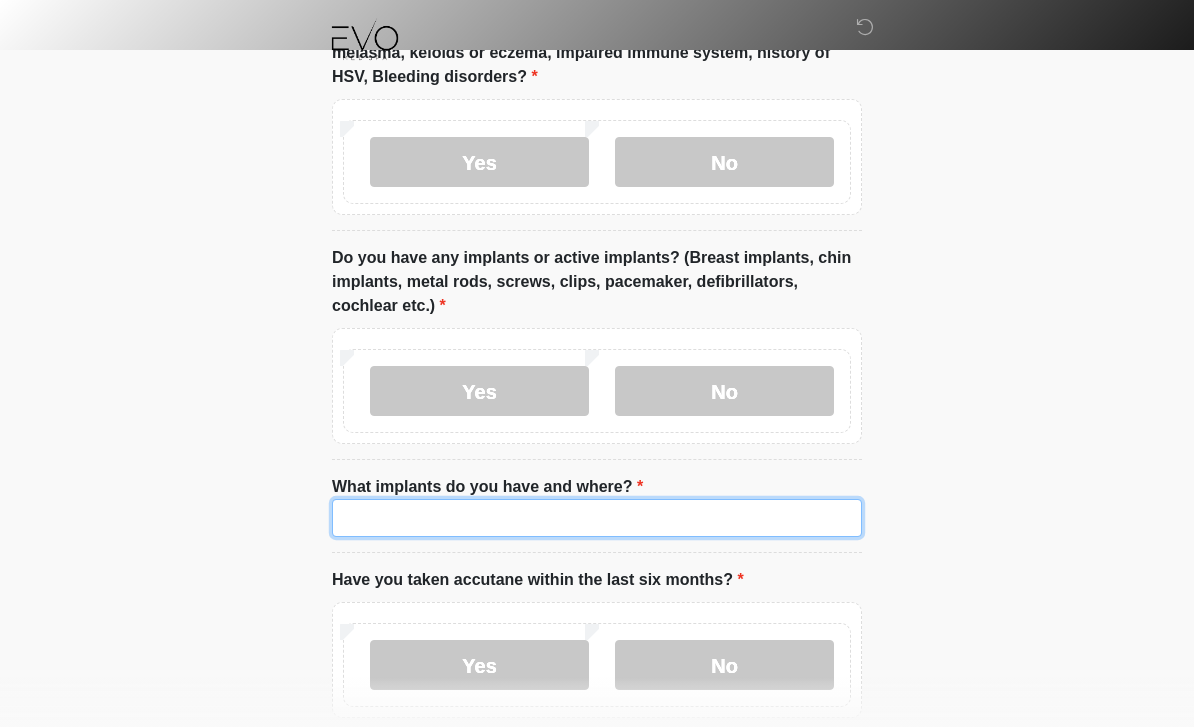 click on "What implants do you have and where?" at bounding box center [597, 518] 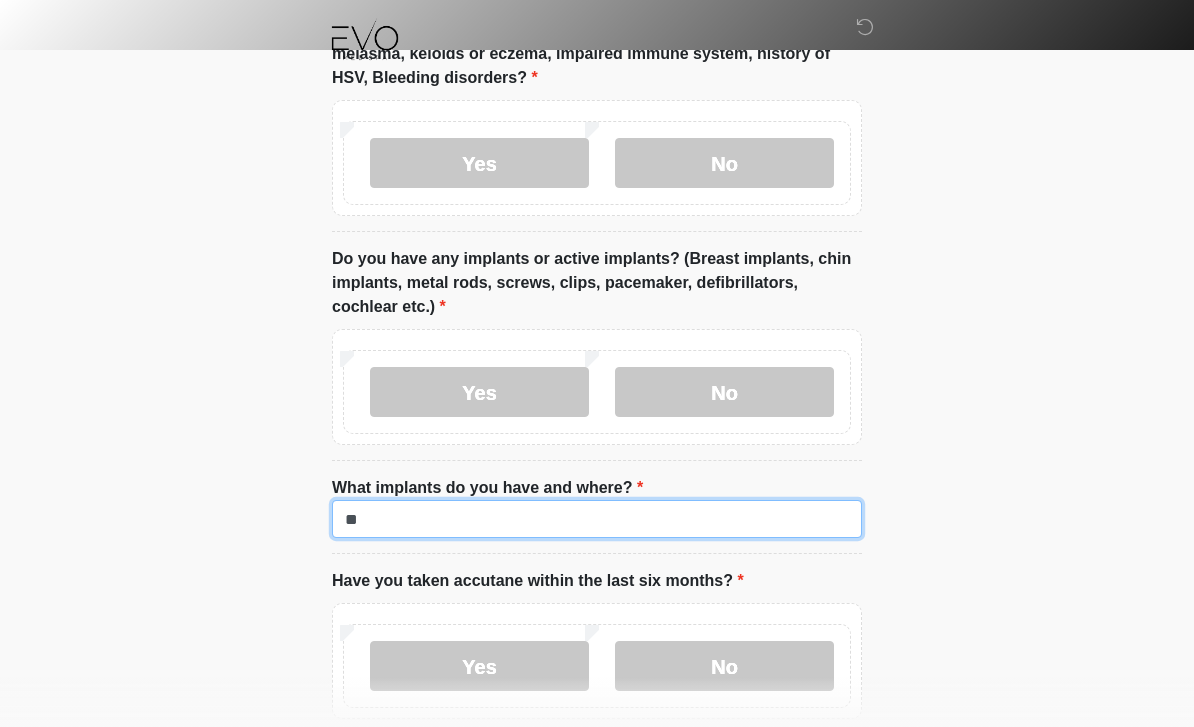 type on "*" 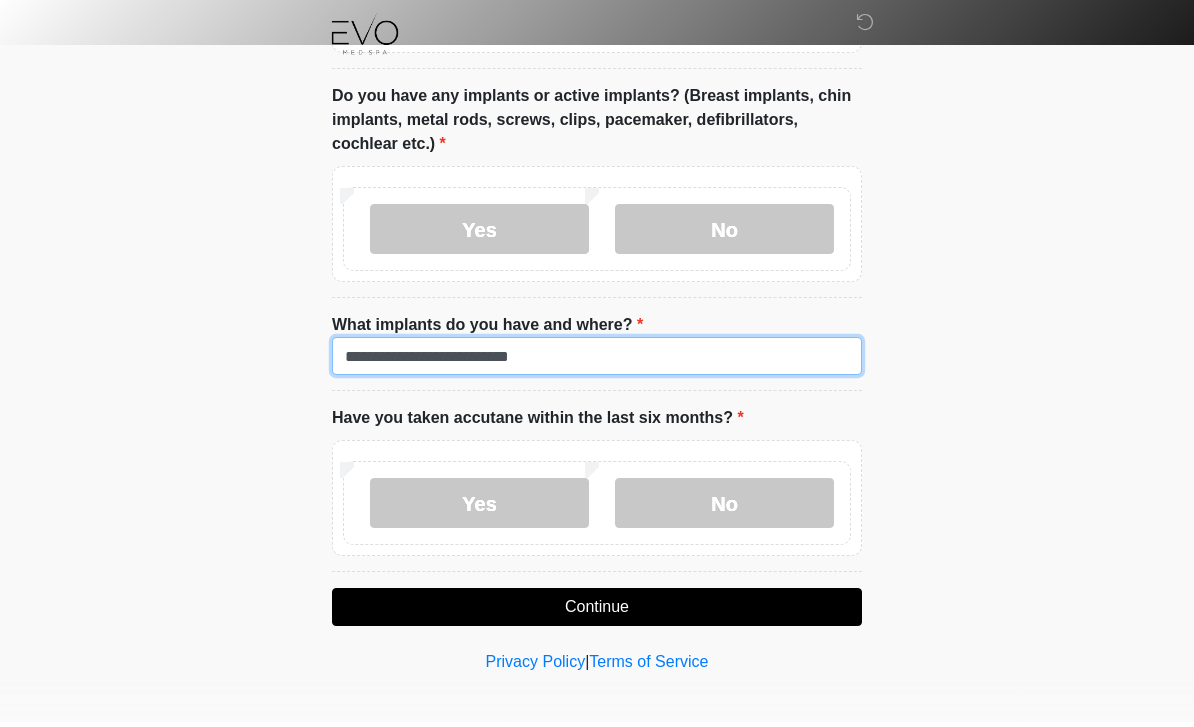 scroll, scrollTop: 2409, scrollLeft: 0, axis: vertical 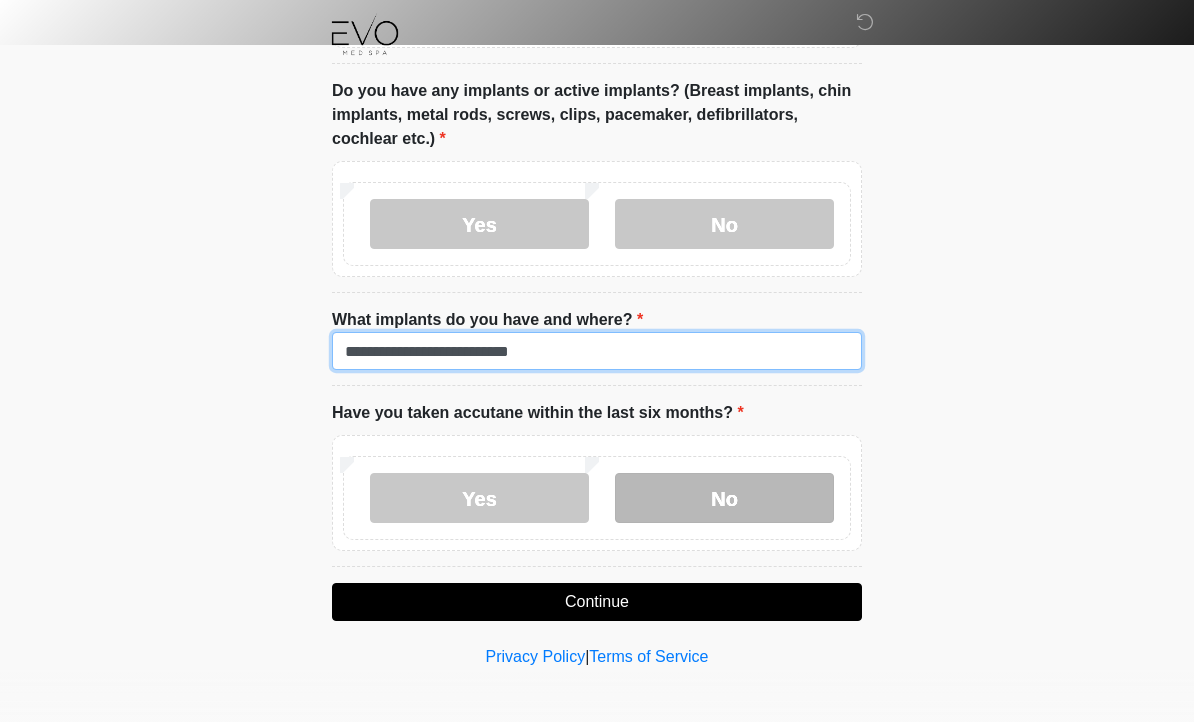 type on "**********" 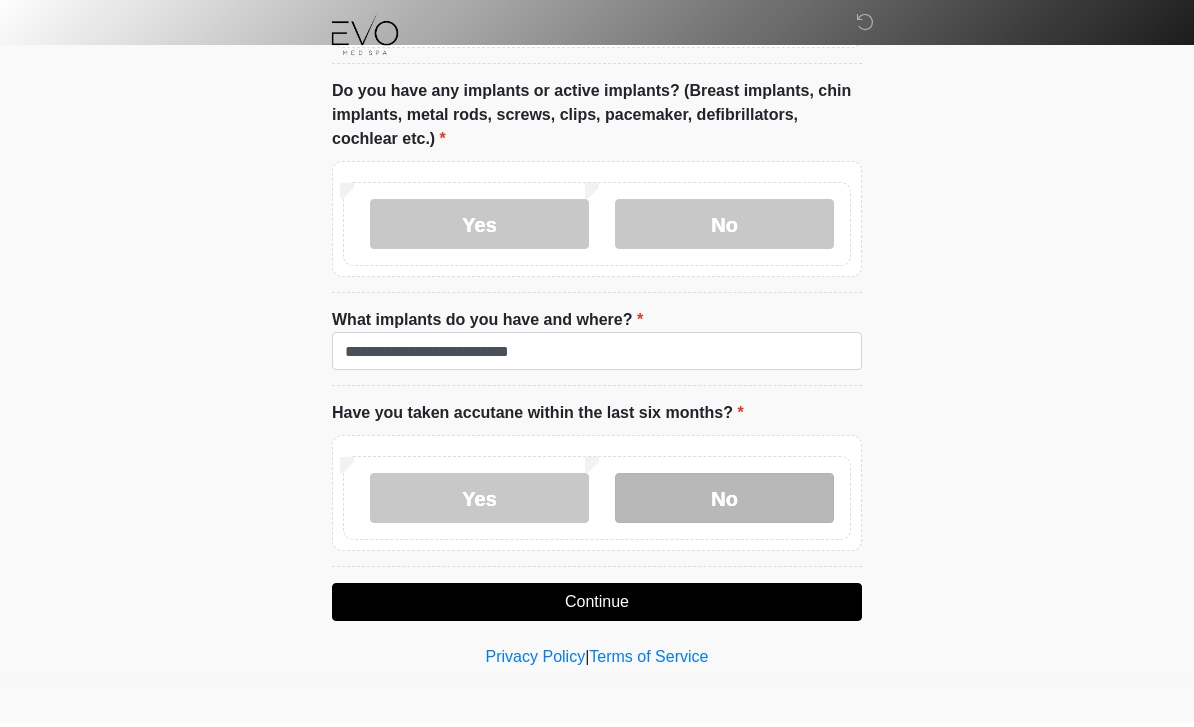 click on "No" at bounding box center (724, 503) 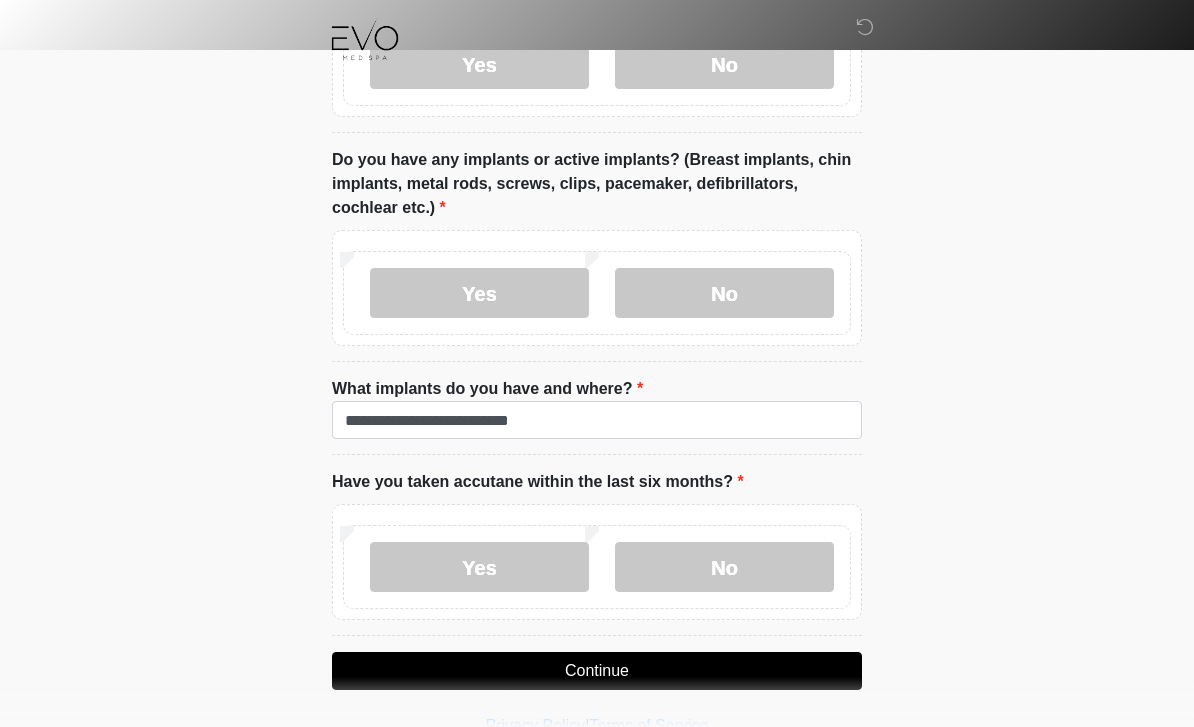 click on "Continue" at bounding box center [597, 671] 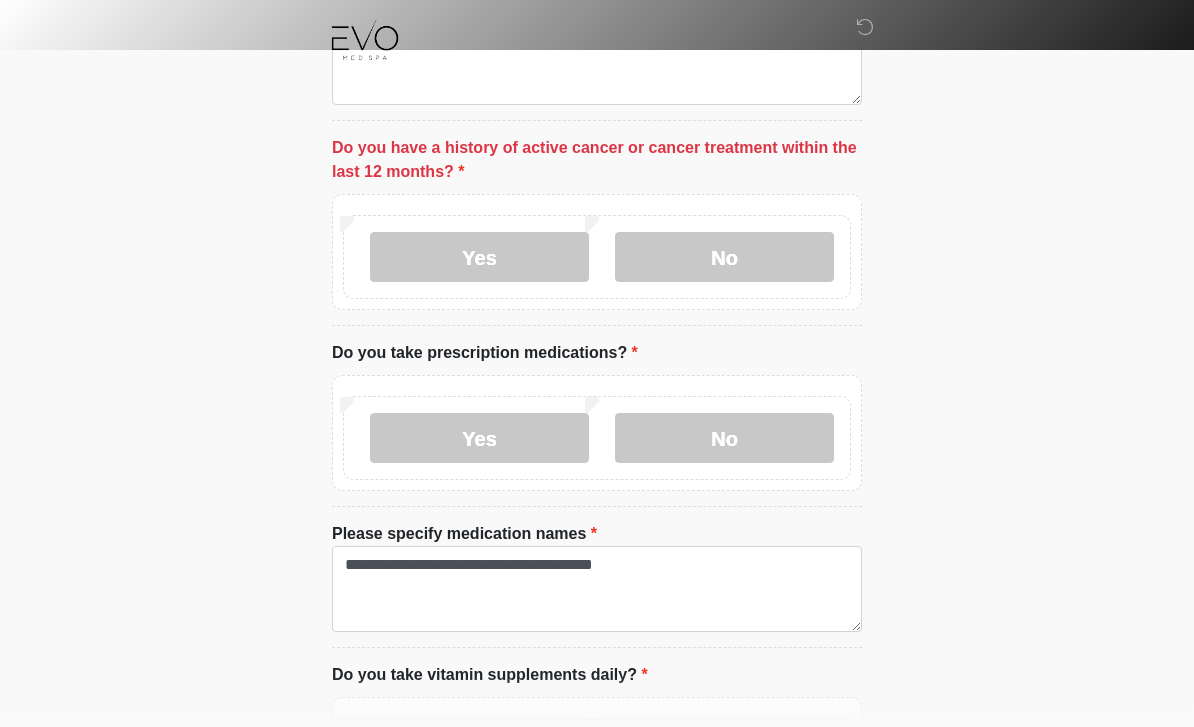 scroll, scrollTop: 578, scrollLeft: 0, axis: vertical 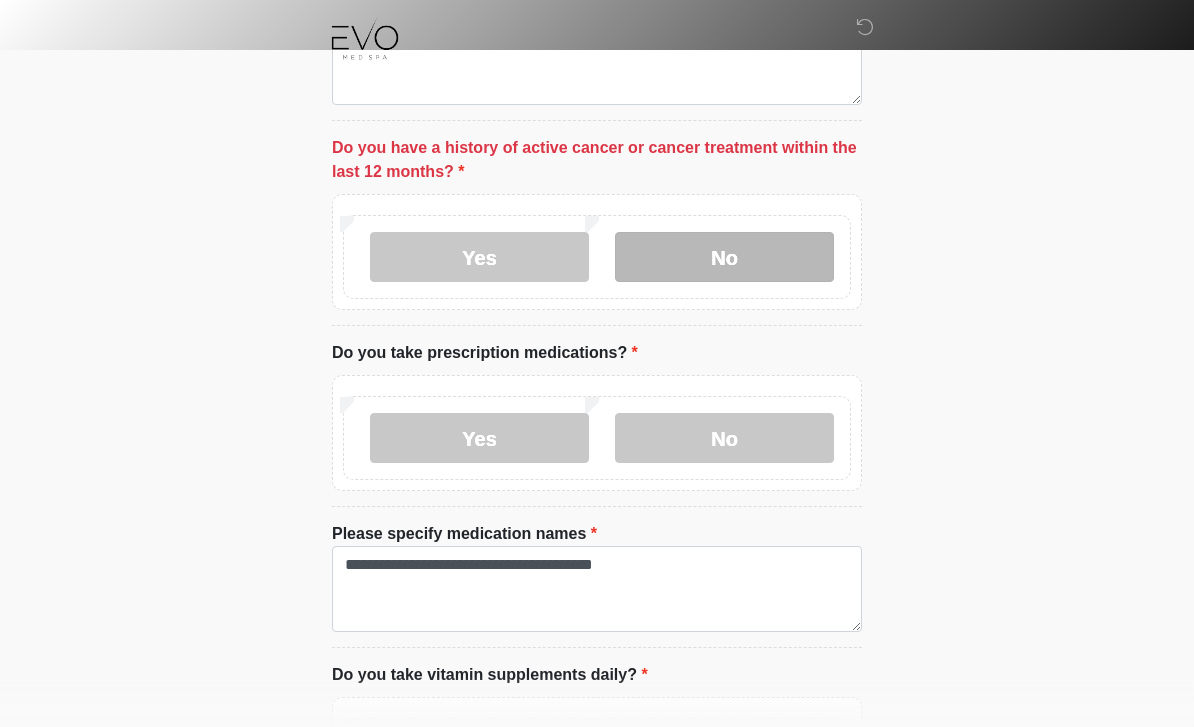 click on "No" at bounding box center [724, 258] 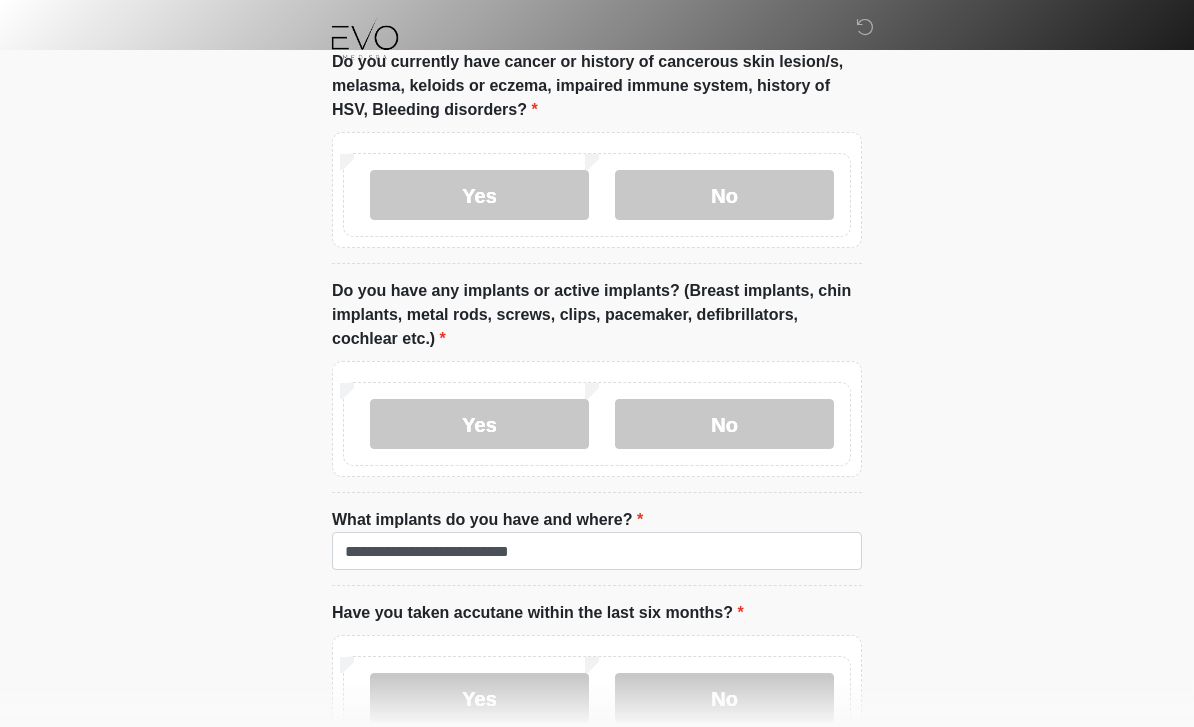scroll, scrollTop: 2345, scrollLeft: 0, axis: vertical 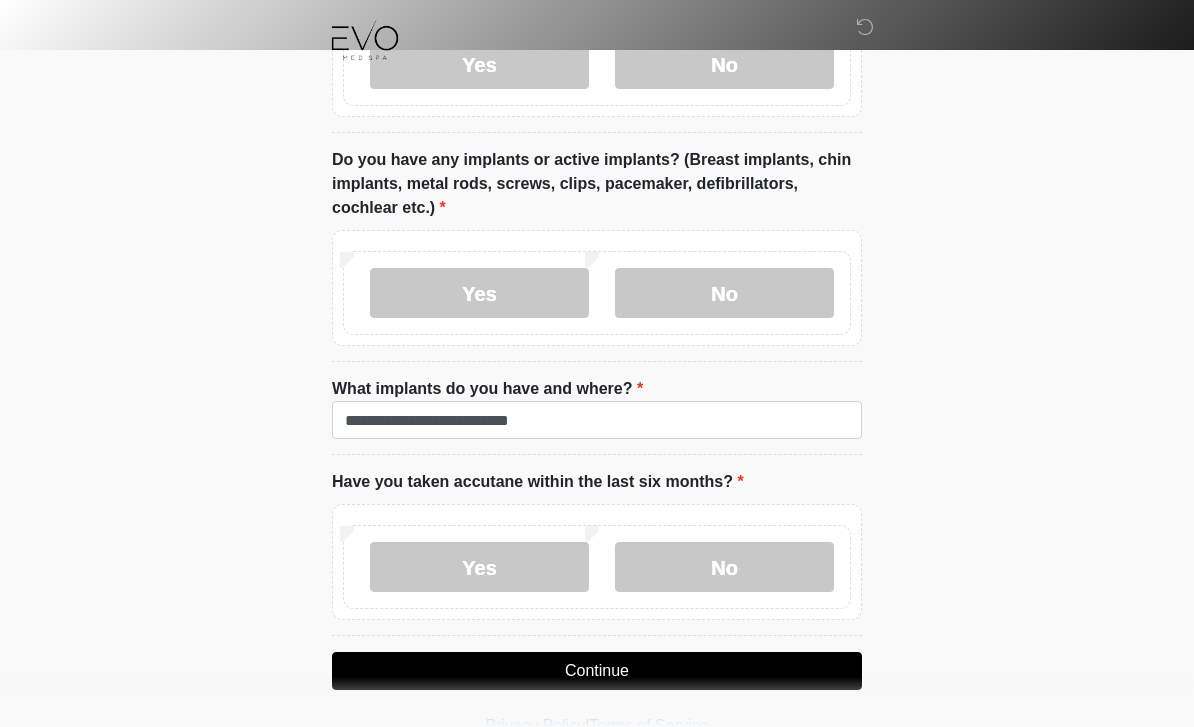 click on "Continue" at bounding box center (597, 671) 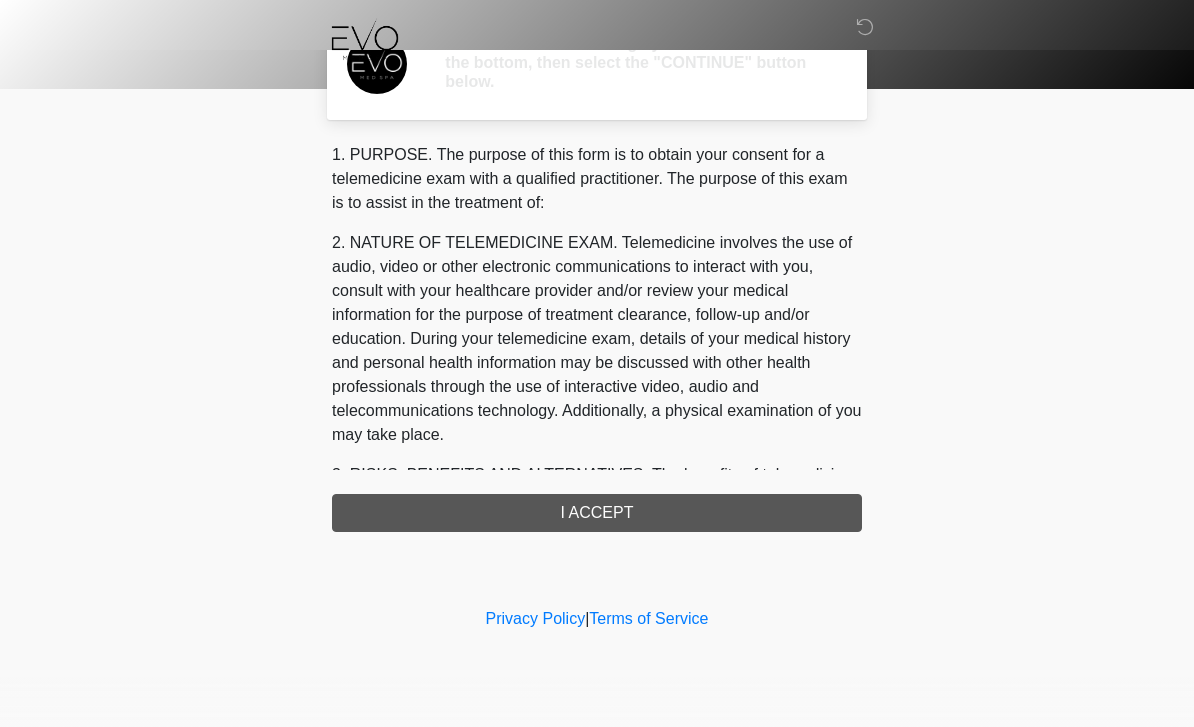 scroll, scrollTop: 0, scrollLeft: 0, axis: both 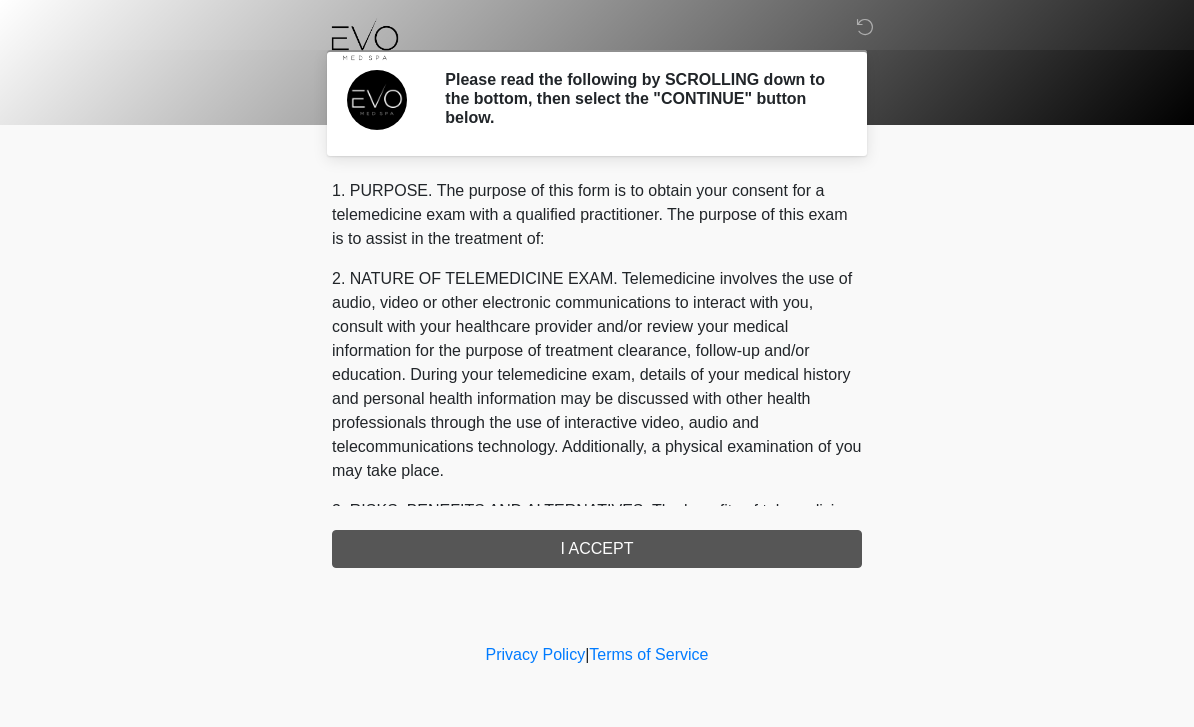 click on "1. PURPOSE. The purpose of this form is to obtain your consent for a telemedicine exam with a qualified practitioner. The purpose of this exam is to assist in the treatment of:  2. NATURE OF TELEMEDICINE EXAM. Telemedicine involves the use of audio, video or other electronic communications to interact with you, consult with your healthcare provider and/or review your medical information for the purpose of treatment clearance, follow-up and/or education. During your telemedicine exam, details of your medical history and personal health information may be discussed with other health professionals through the use of interactive video, audio and telecommunications technology. Additionally, a physical examination of you may take place. 4. HEALTHCARE INSTITUTION. Evo Med Spa has medical and non-medical technical personnel who may participate in the telemedicine exam to aid in the audio/video link with the qualified practitioner.
I ACCEPT" at bounding box center (597, 373) 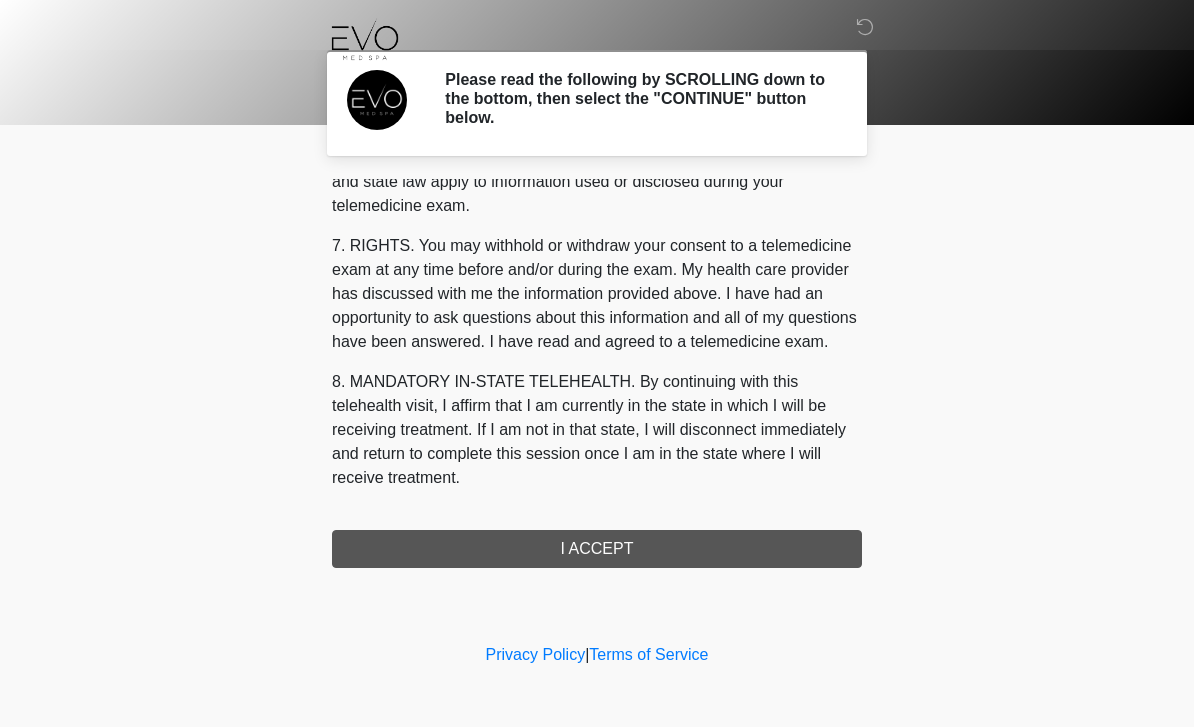 scroll, scrollTop: 833, scrollLeft: 0, axis: vertical 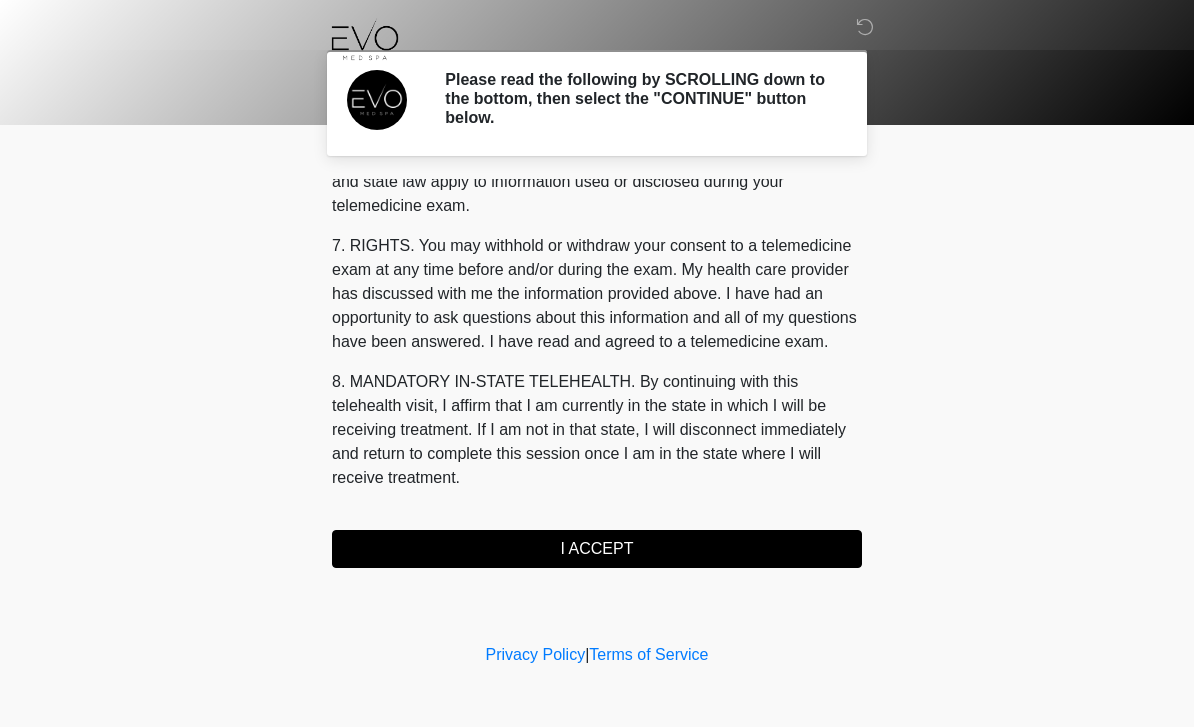 click on "I ACCEPT" at bounding box center [597, 549] 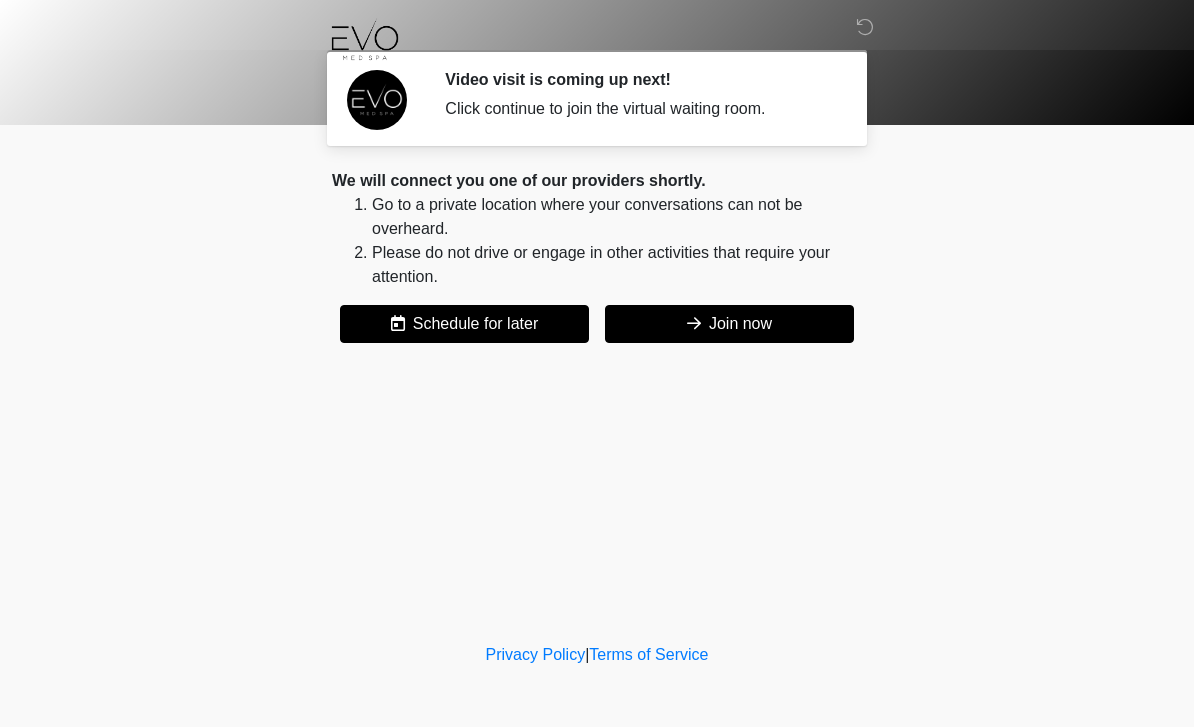 click on "Join now" at bounding box center [729, 324] 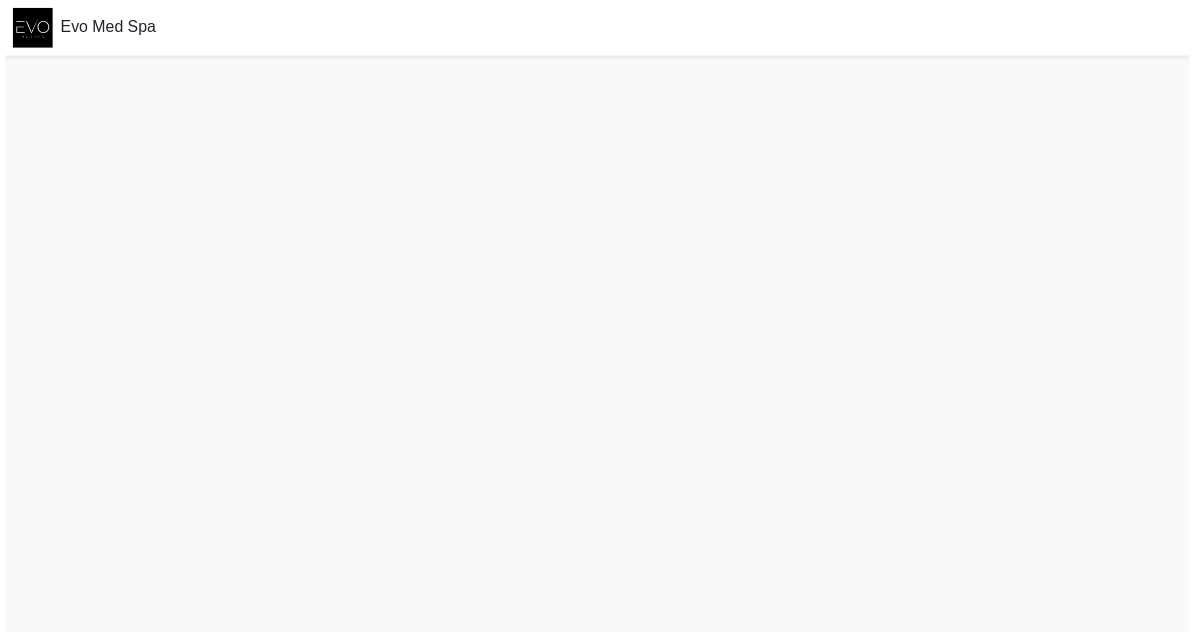 scroll, scrollTop: 0, scrollLeft: 0, axis: both 